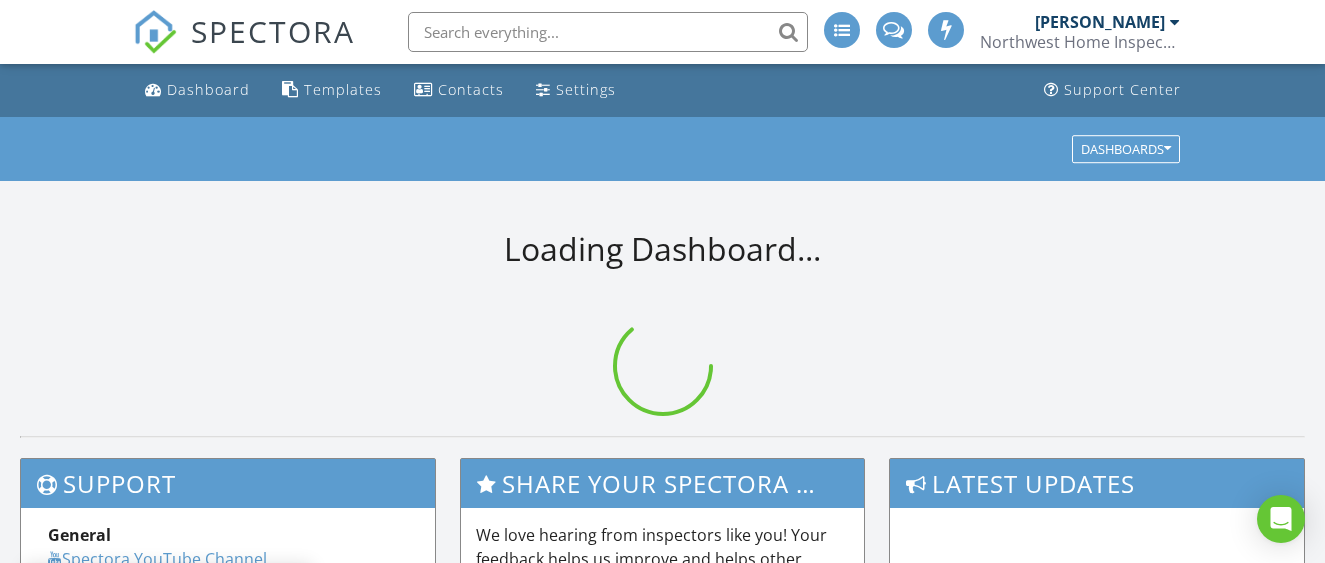 scroll, scrollTop: 0, scrollLeft: 0, axis: both 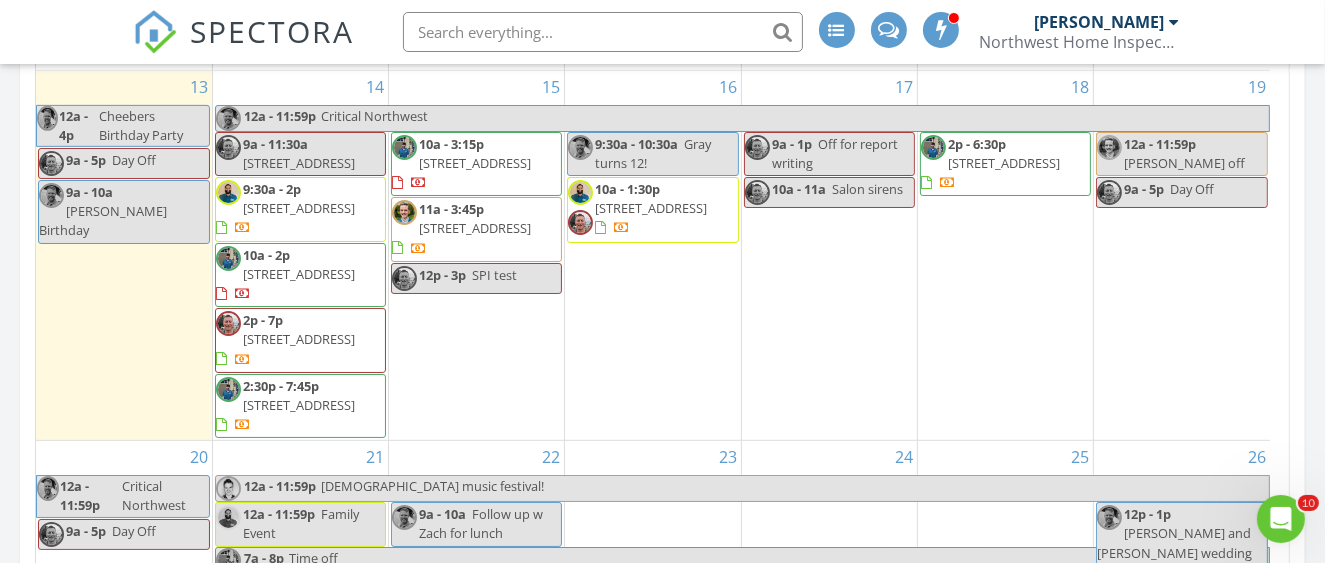 click on "[STREET_ADDRESS]" at bounding box center (299, 208) 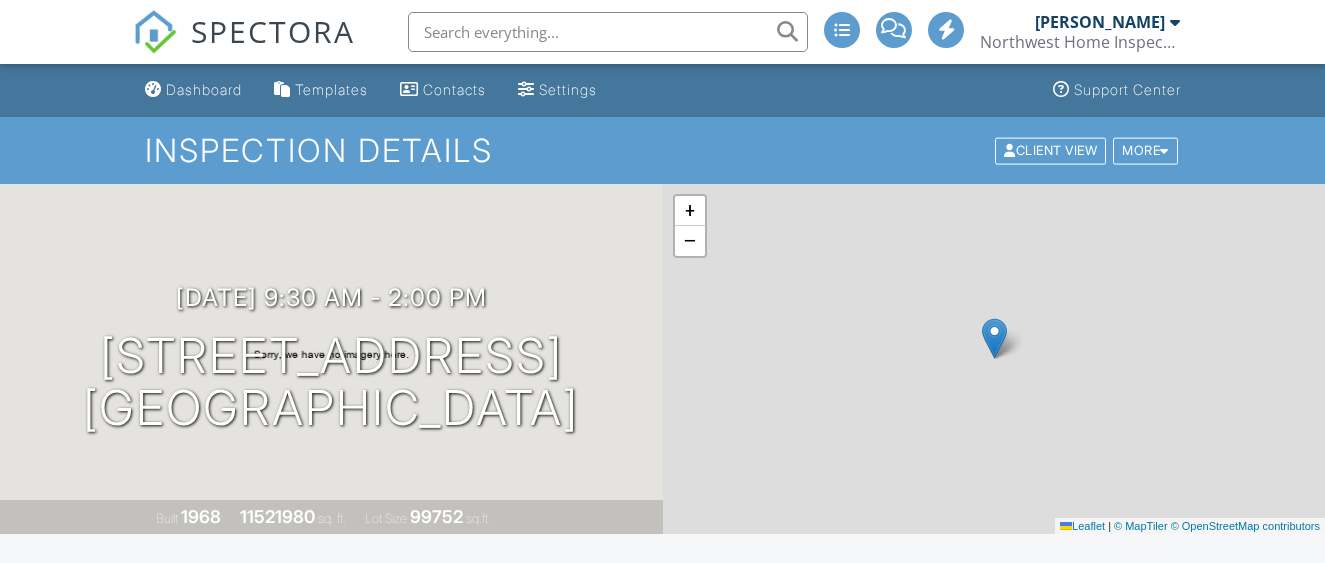 scroll, scrollTop: 0, scrollLeft: 0, axis: both 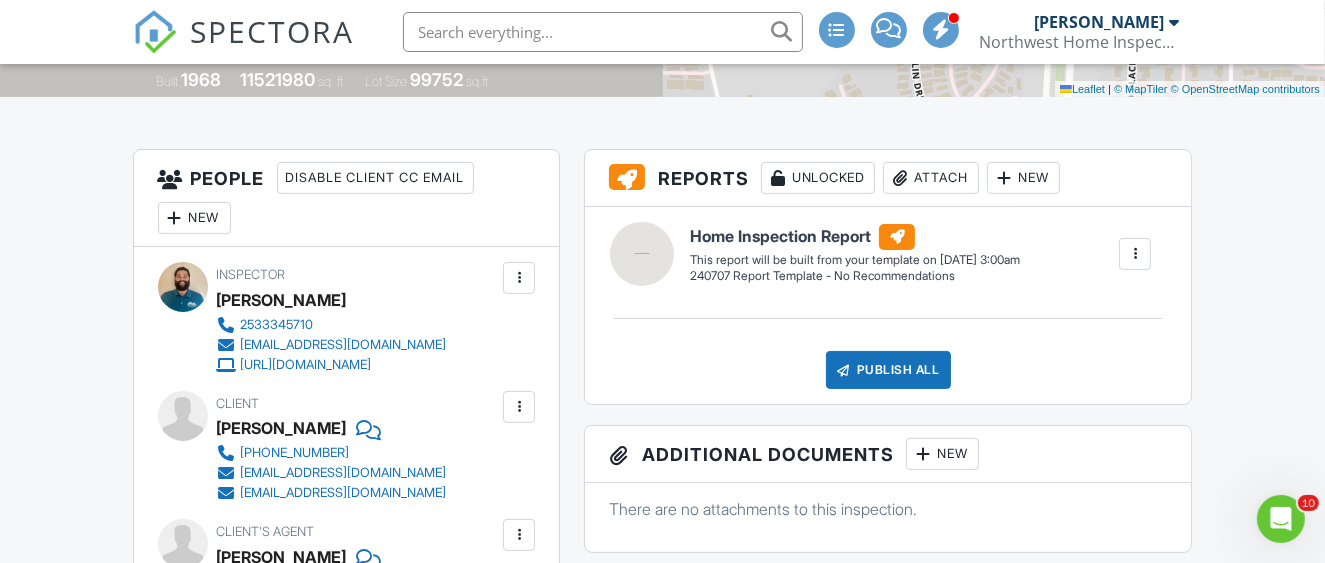 drag, startPoint x: 1332, startPoint y: 59, endPoint x: 1297, endPoint y: 123, distance: 72.94518 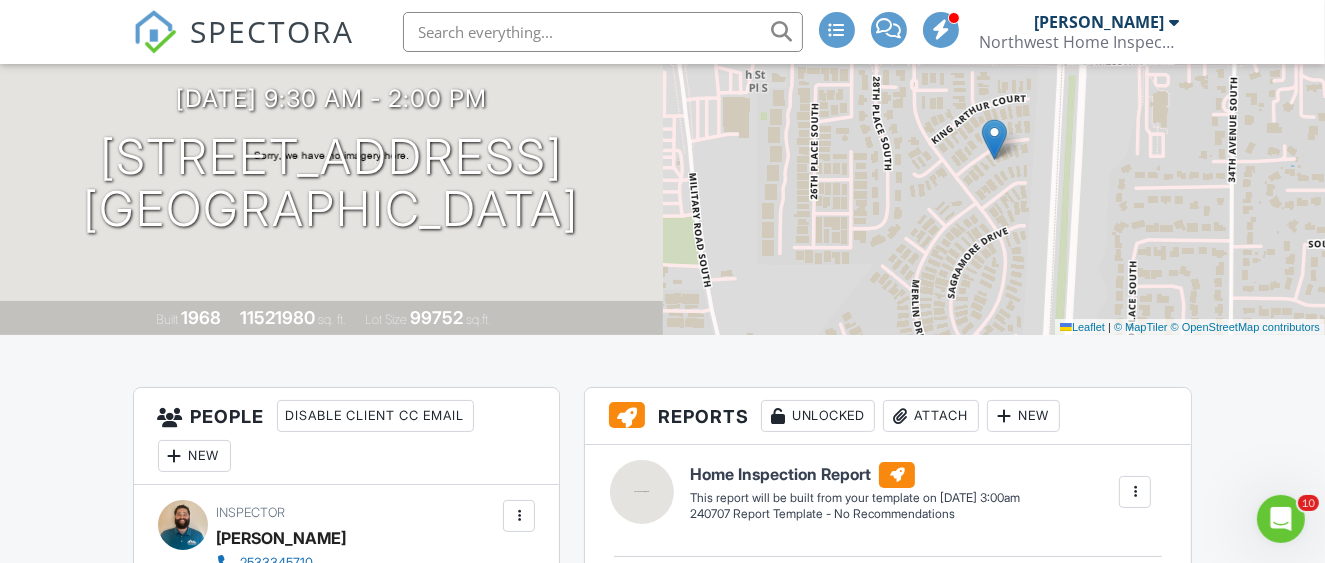 scroll, scrollTop: 0, scrollLeft: 0, axis: both 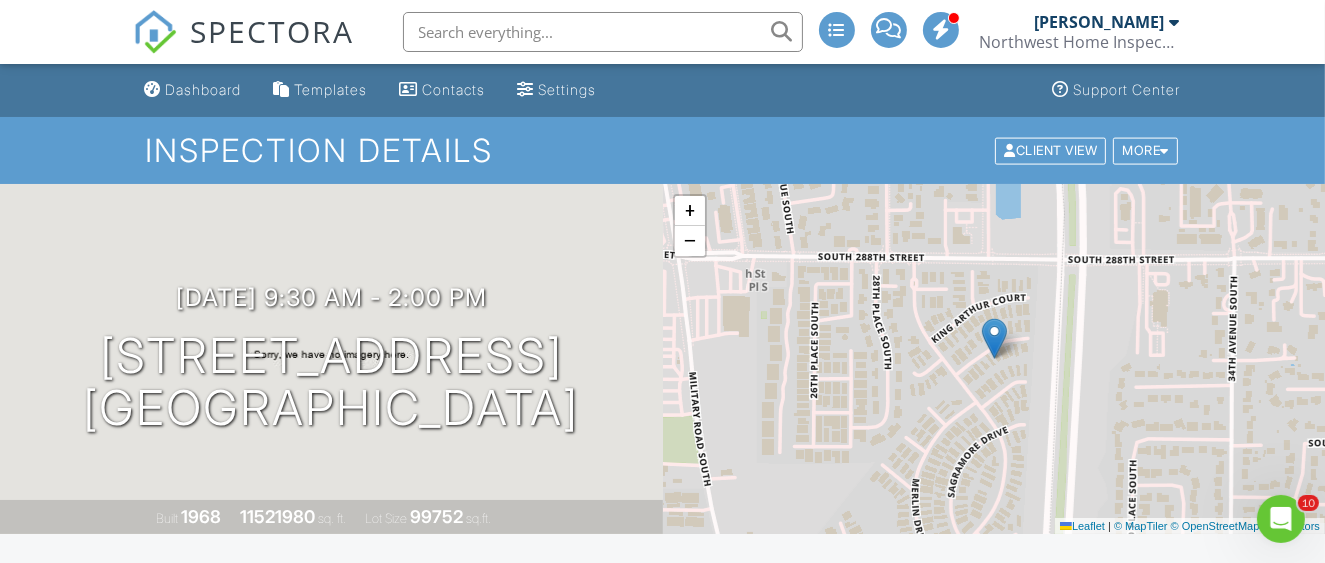click at bounding box center [1175, 22] 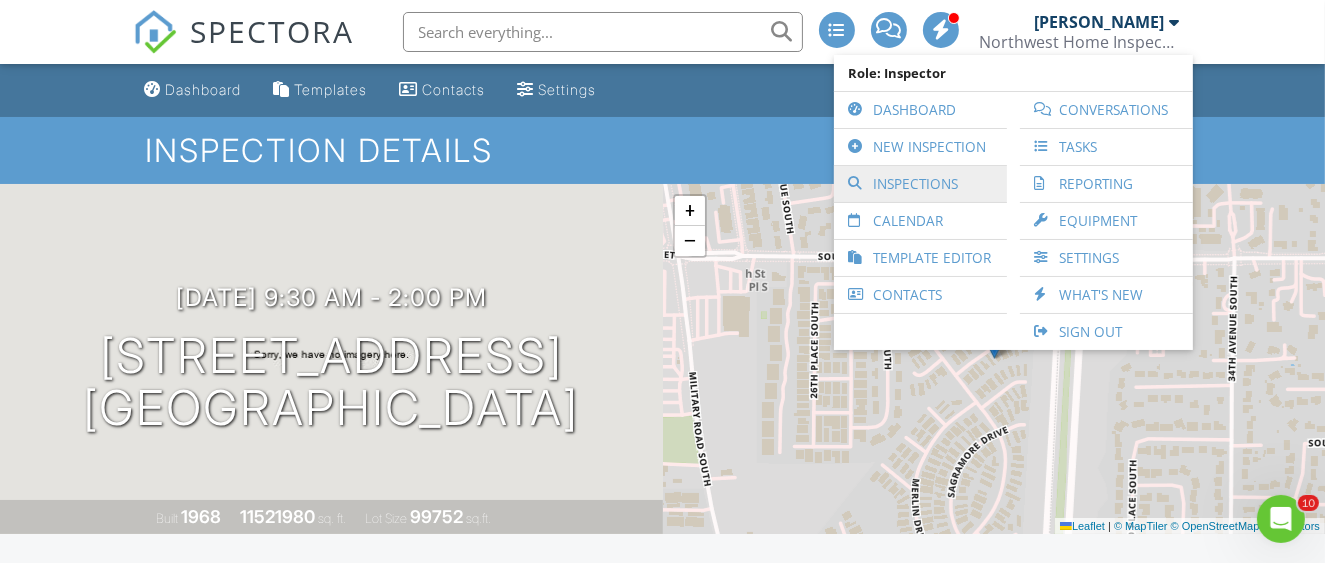 click on "Inspections" at bounding box center (920, 184) 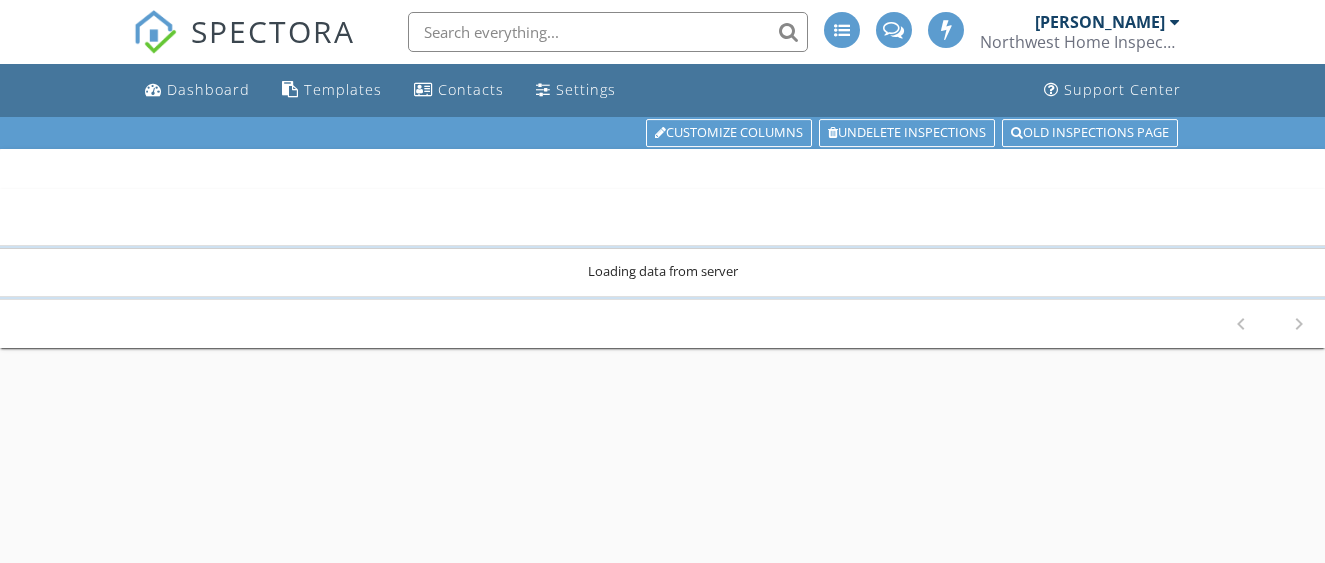 scroll, scrollTop: 0, scrollLeft: 0, axis: both 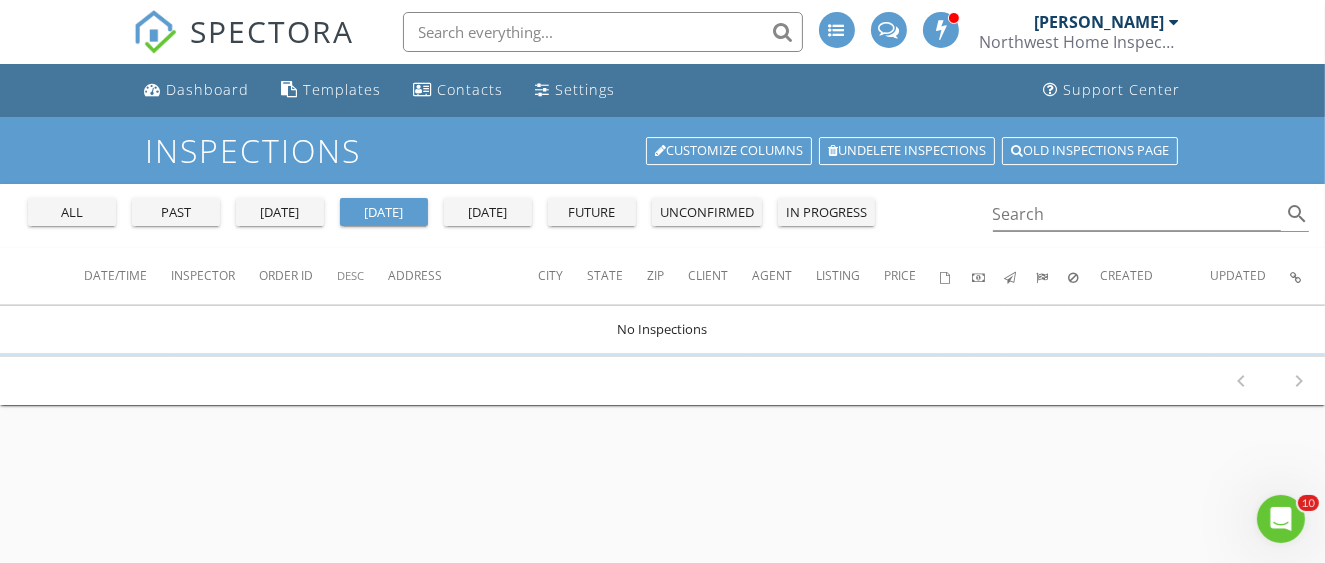 click on "tomorrow" at bounding box center (488, 212) 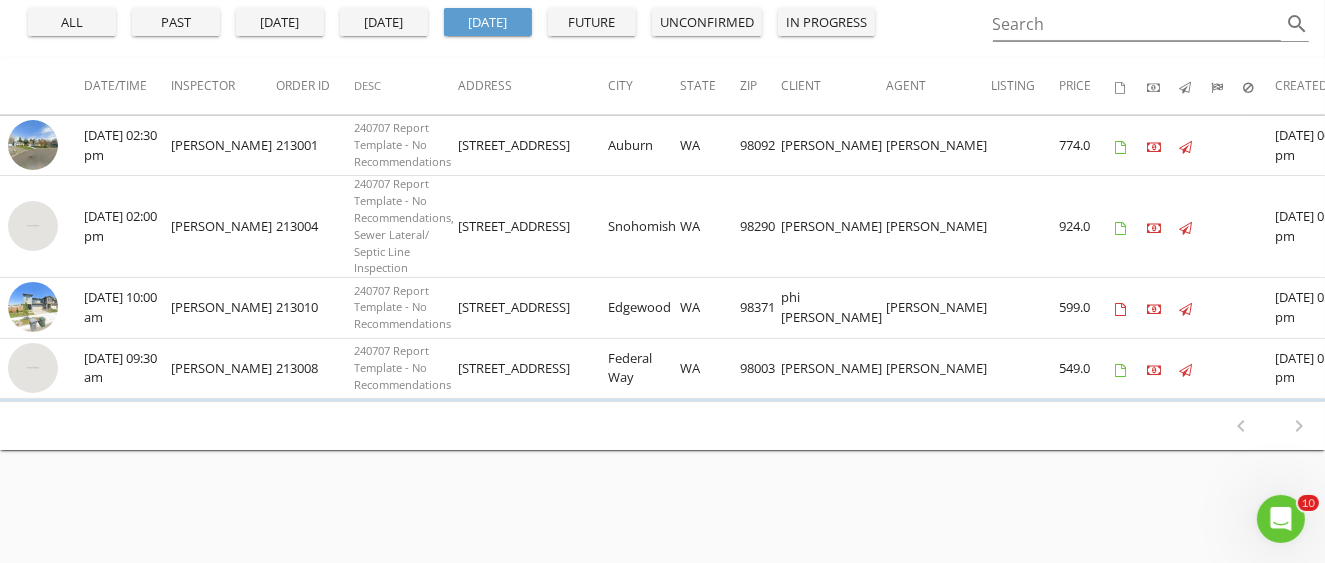 scroll, scrollTop: 193, scrollLeft: 0, axis: vertical 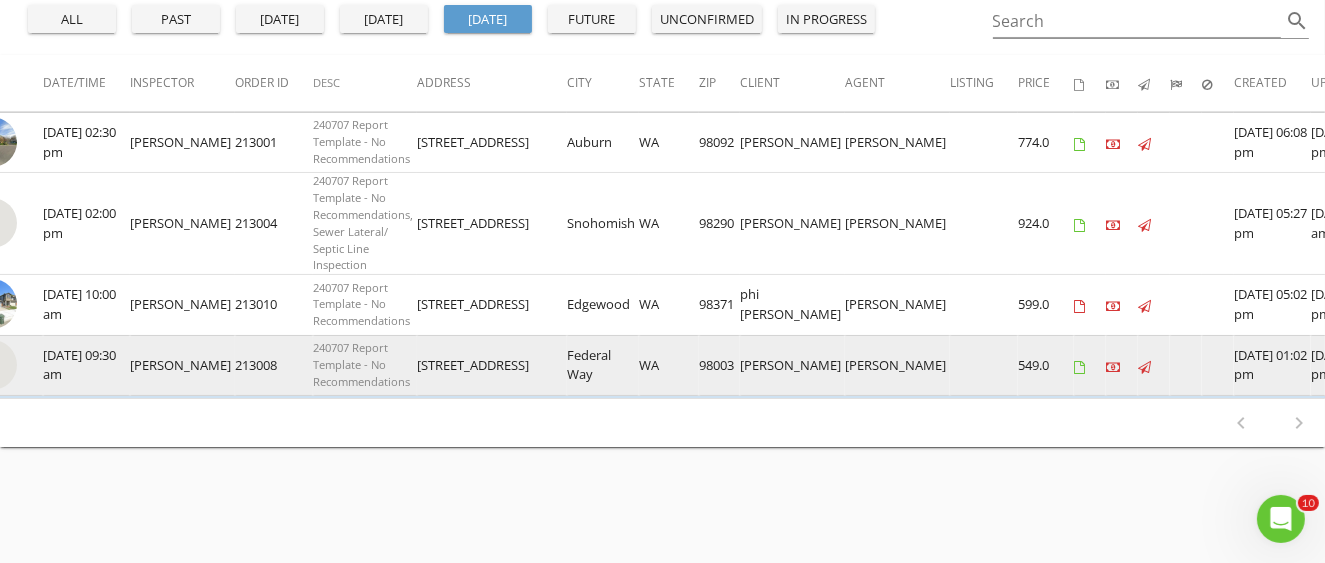 click at bounding box center (1397, 367) 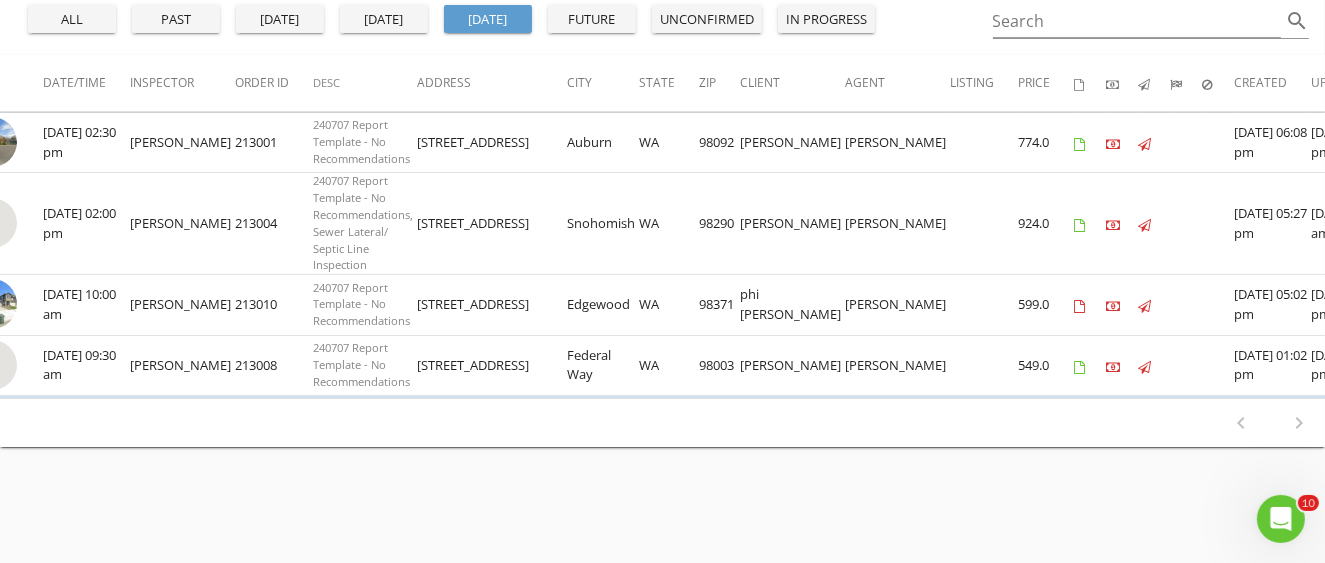 scroll, scrollTop: 216, scrollLeft: 0, axis: vertical 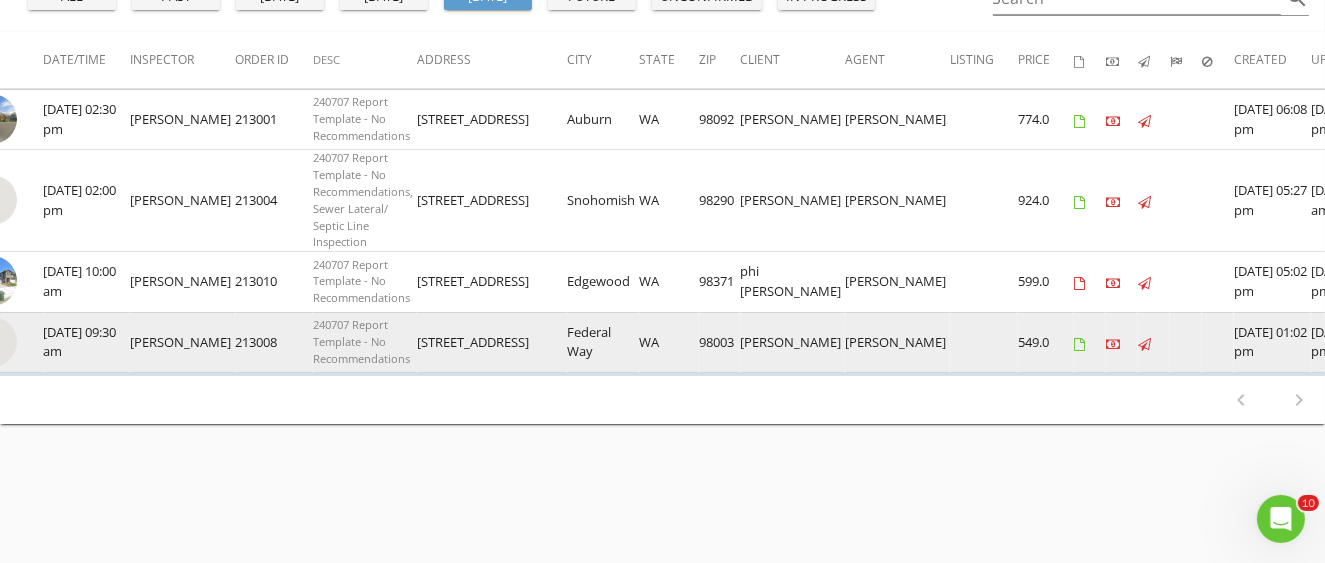 click at bounding box center (-8, 342) 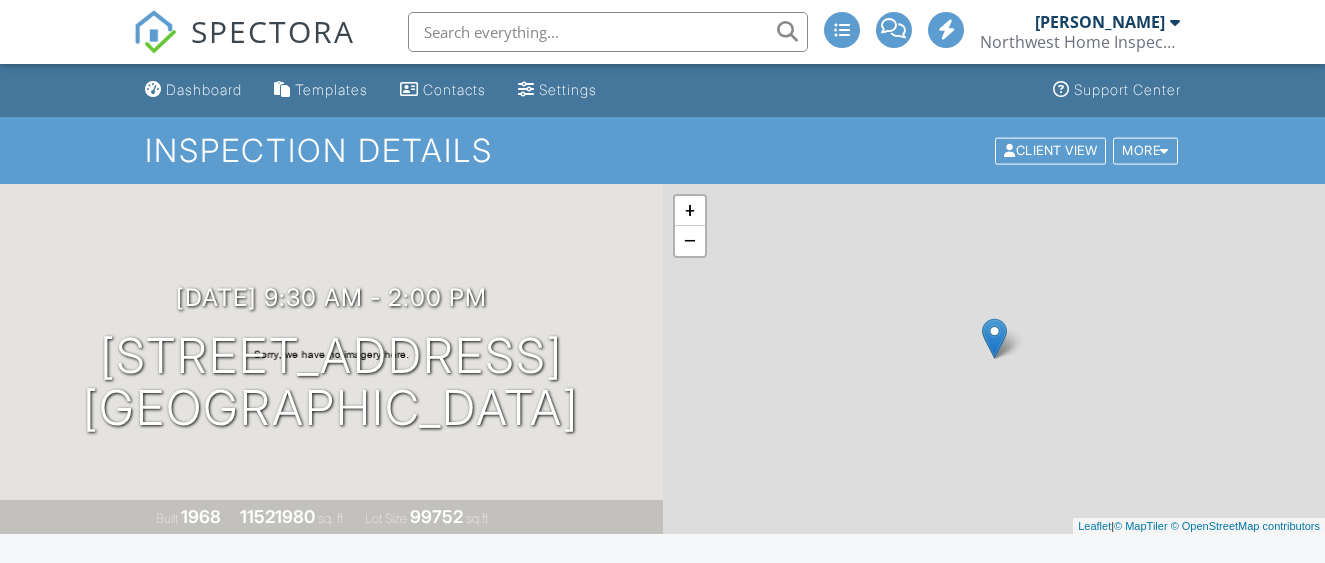 scroll, scrollTop: 0, scrollLeft: 0, axis: both 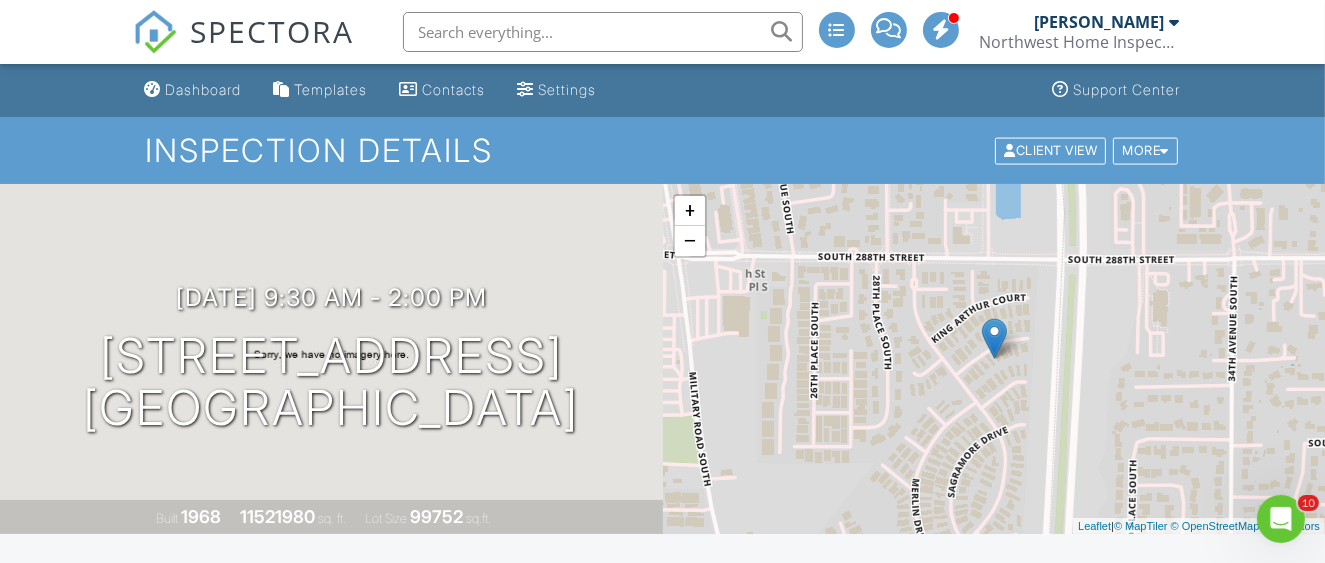 click on "[PERSON_NAME]" at bounding box center (1100, 22) 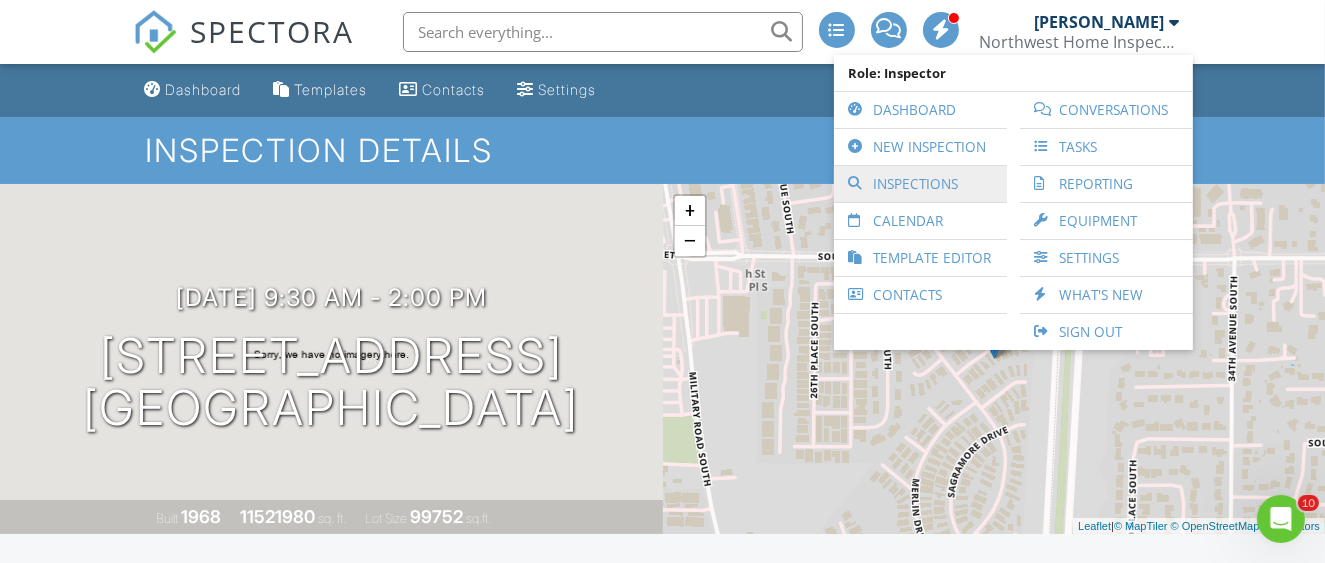 click on "Inspections" at bounding box center (920, 184) 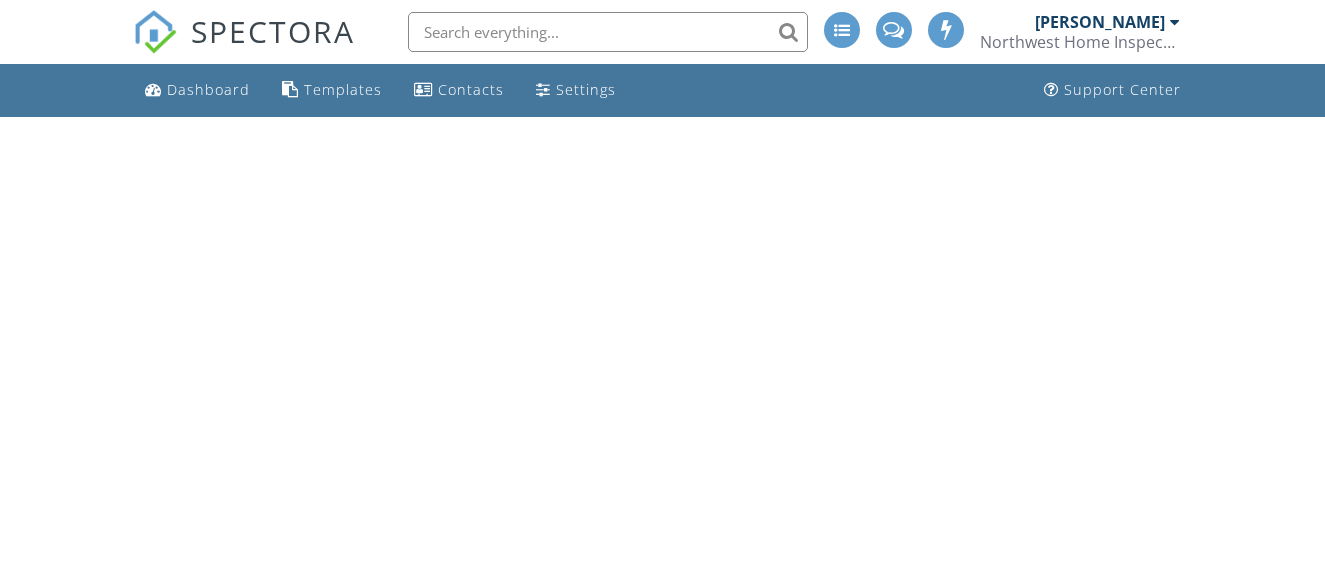 scroll, scrollTop: 0, scrollLeft: 0, axis: both 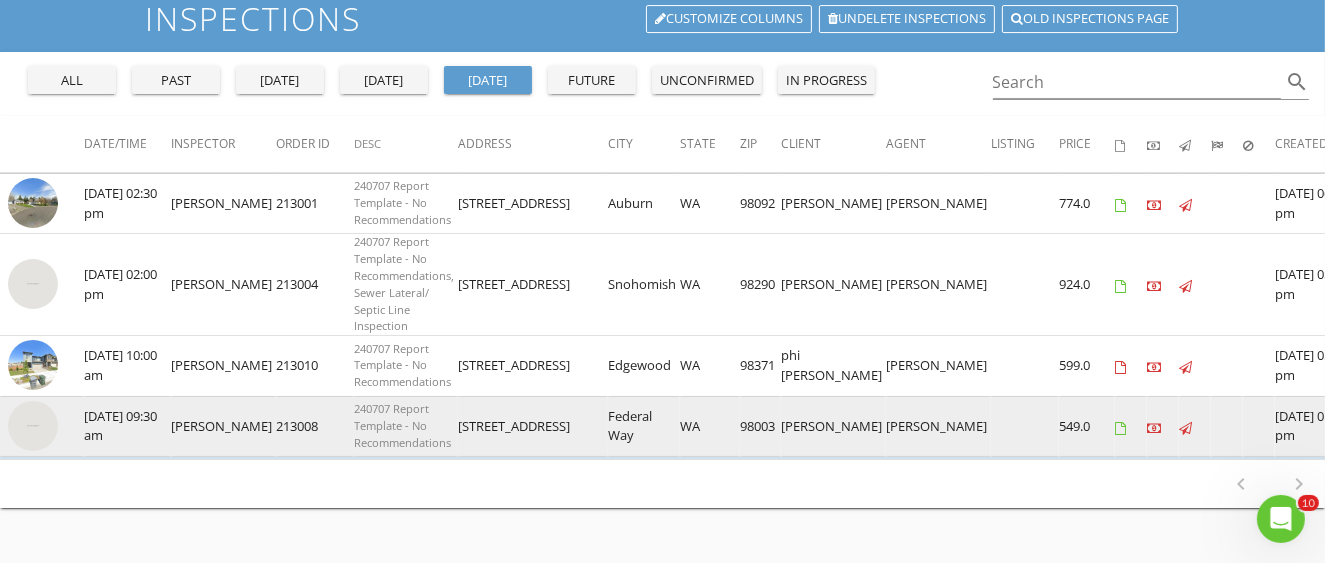 click at bounding box center [33, 426] 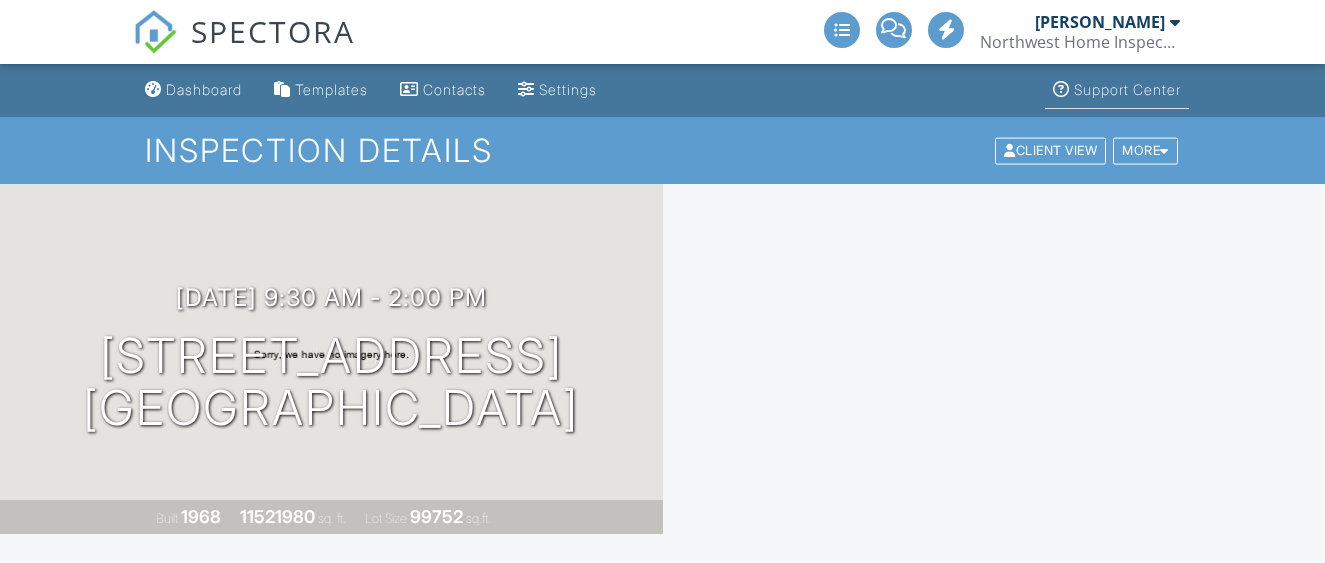 scroll, scrollTop: 0, scrollLeft: 0, axis: both 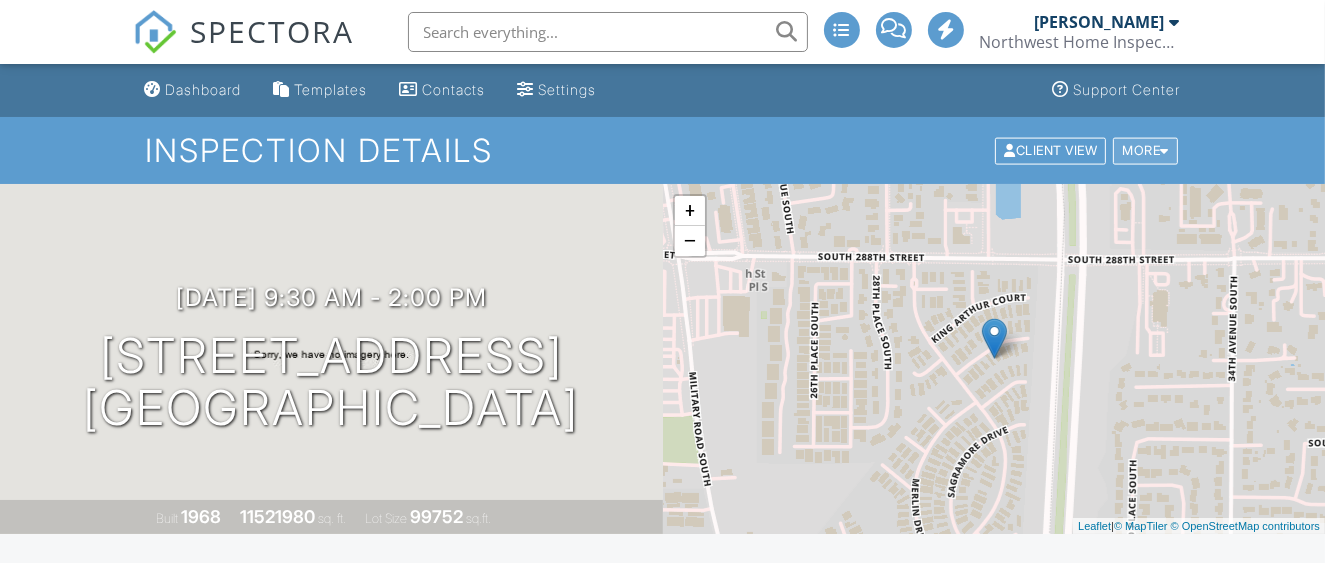click at bounding box center (1164, 150) 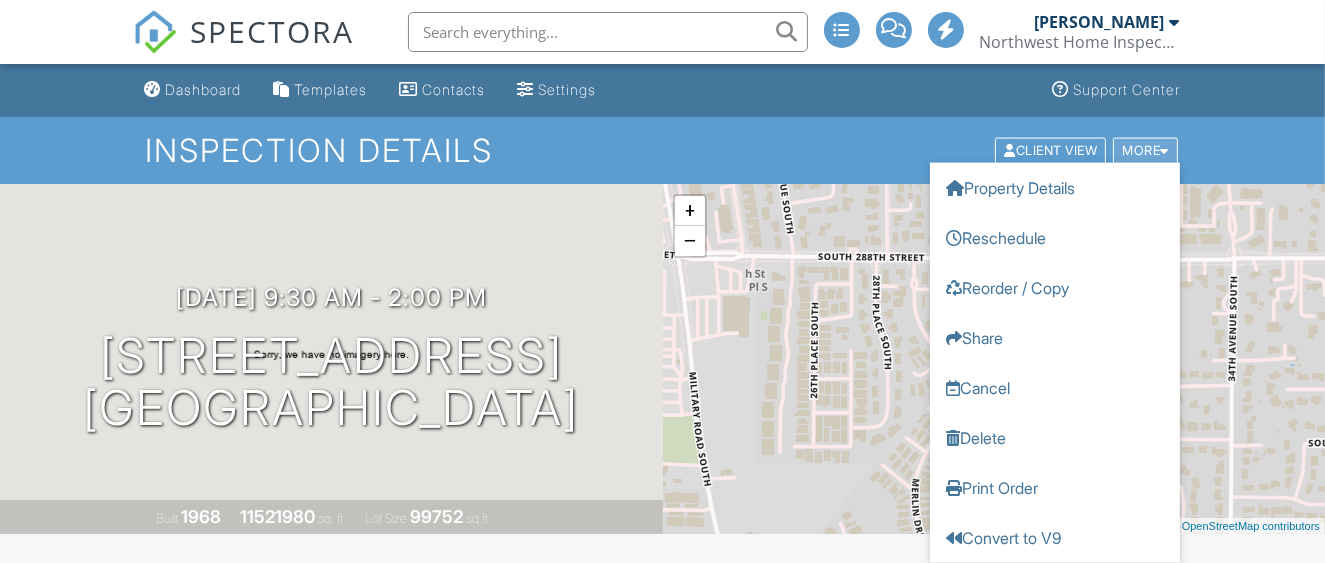 click on "More" at bounding box center (1145, 150) 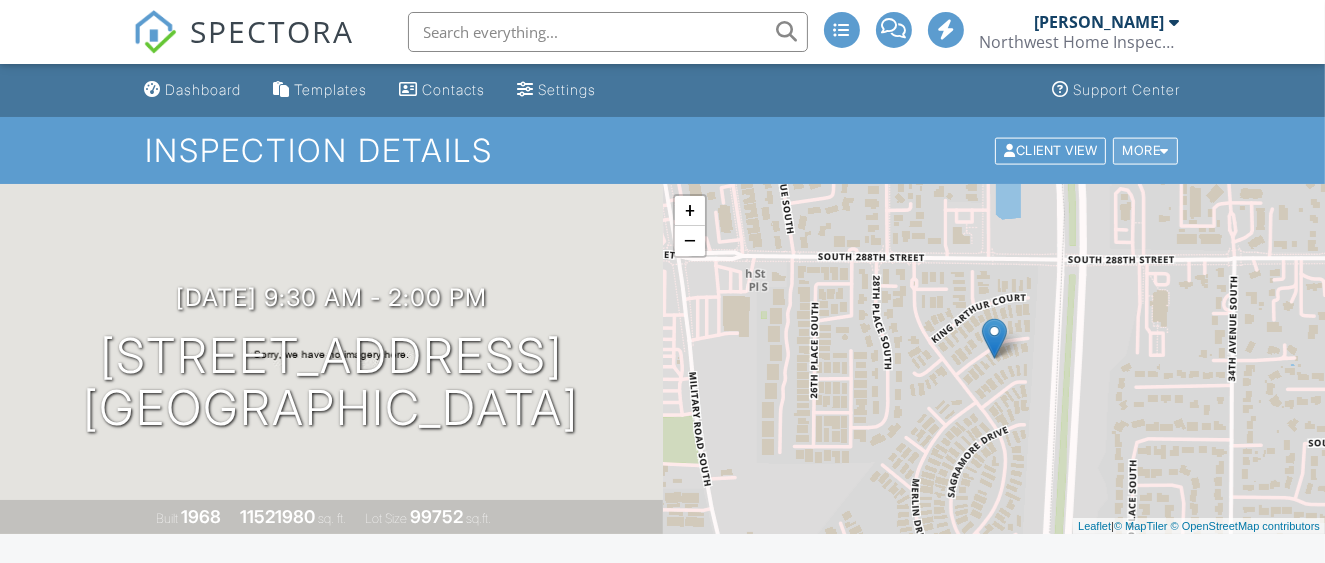 click on "More" at bounding box center (1145, 150) 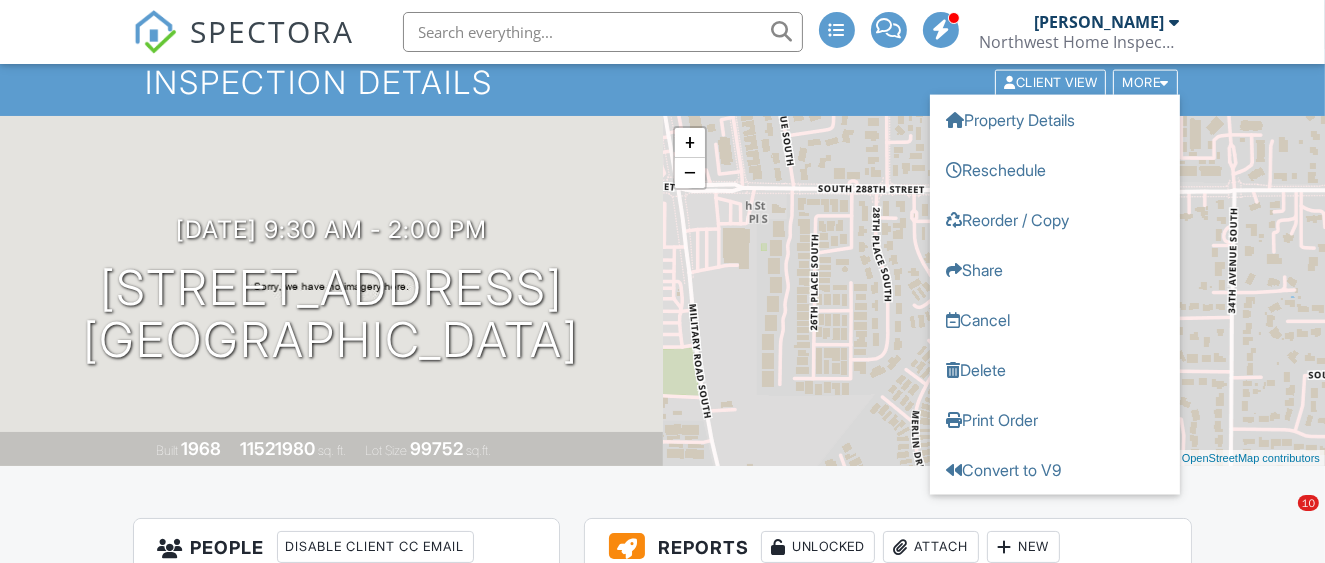 scroll, scrollTop: 144, scrollLeft: 0, axis: vertical 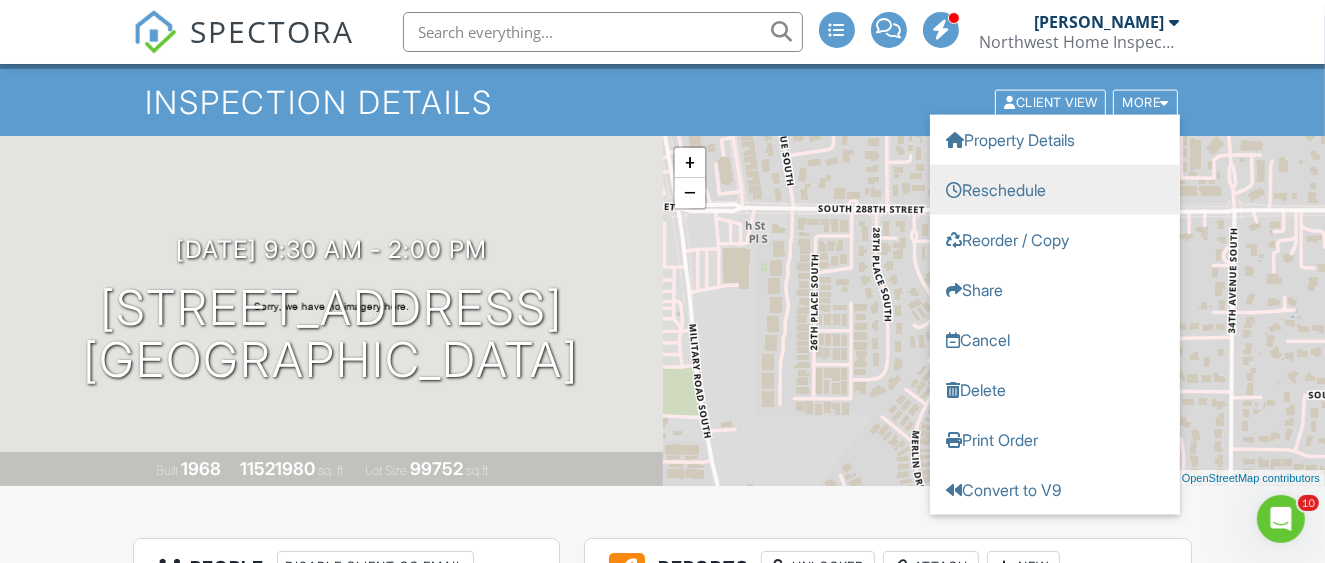 click on "Reschedule" at bounding box center [1055, 189] 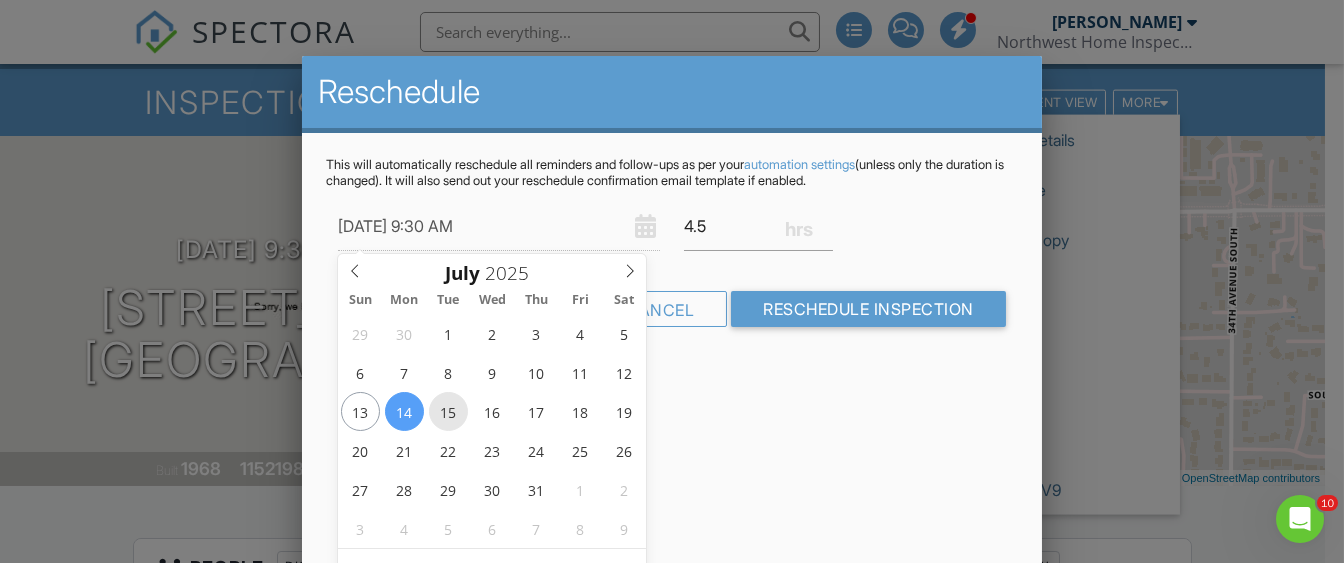 type on "[DATE] 9:30 AM" 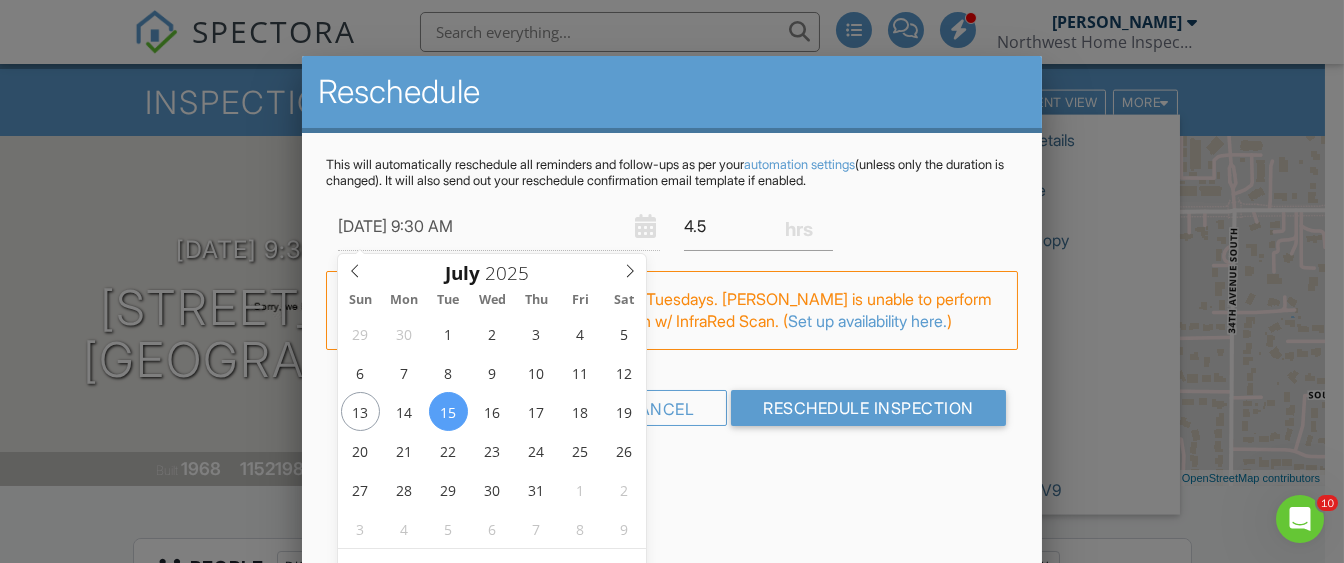 click on "This will automatically reschedule all reminders and follow-ups as per your  automation settings  (unless only the duration is changed). It will also send out your reschedule confirmation email template if enabled.
07/15/2025 9:30 AM
4.5
Warning: this date/time is in the past.
FYI: Rory James is not scheduled on Tuesdays.  Rory James is unable to perform the following services: Full Home Inspection w/ InfraRed Scan. ( Set up availability here. )
Cancel
Reschedule Inspection" at bounding box center [671, 309] 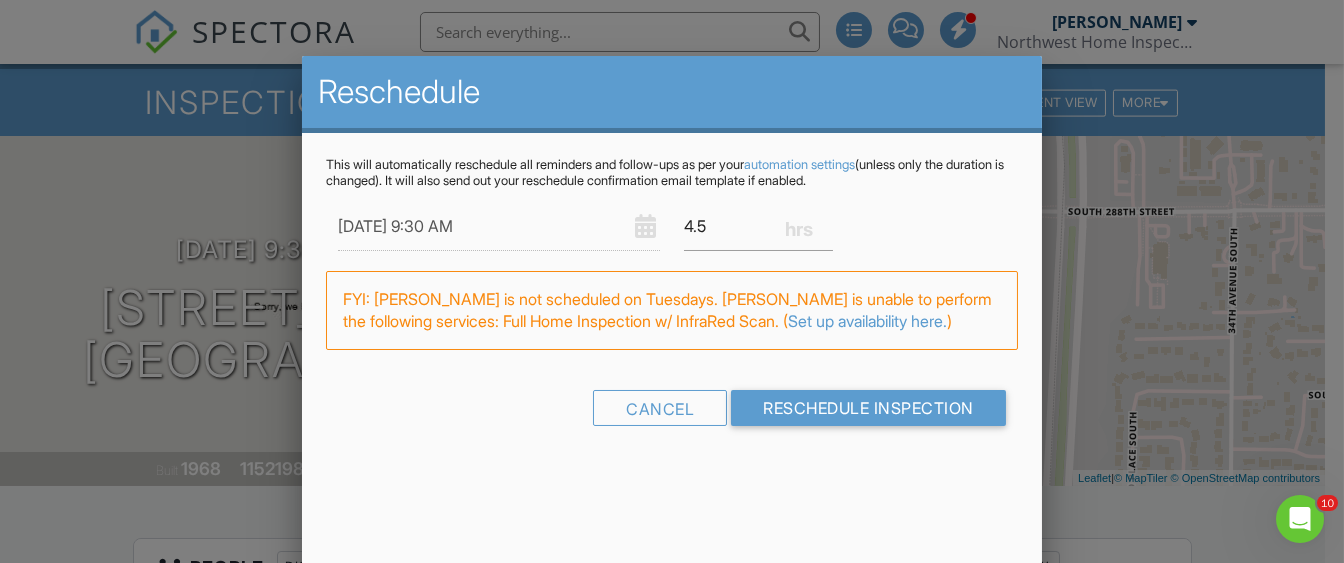 click on "Set up availability here." at bounding box center [867, 321] 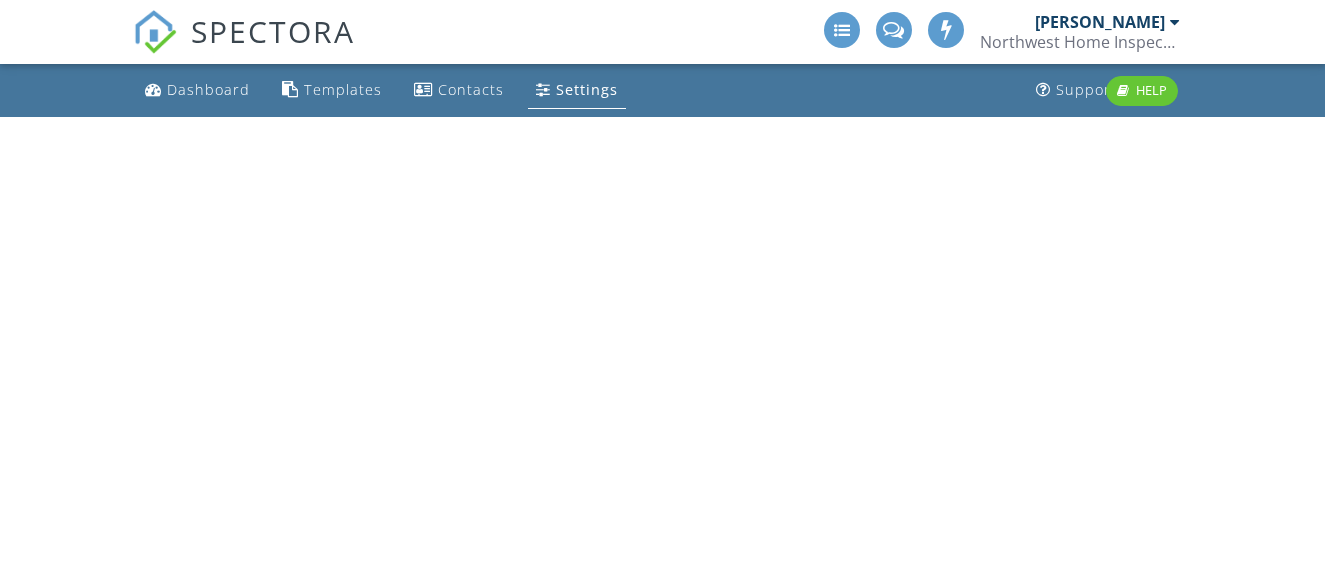 scroll, scrollTop: 0, scrollLeft: 0, axis: both 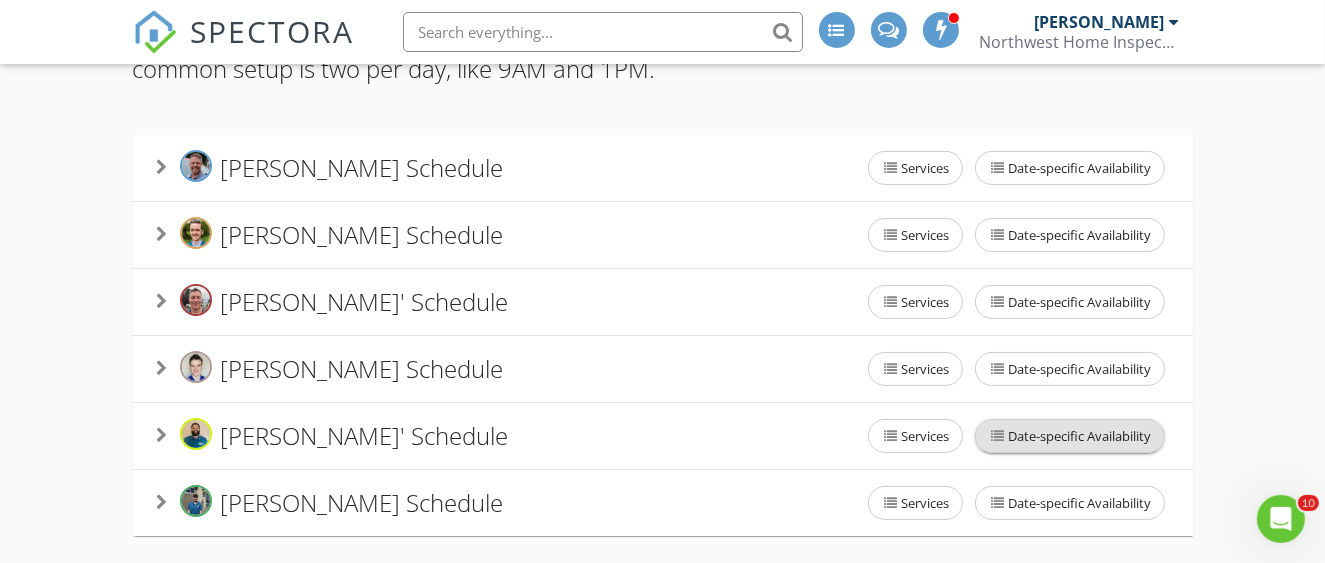 click on "Date-specific Availability" at bounding box center (1070, 436) 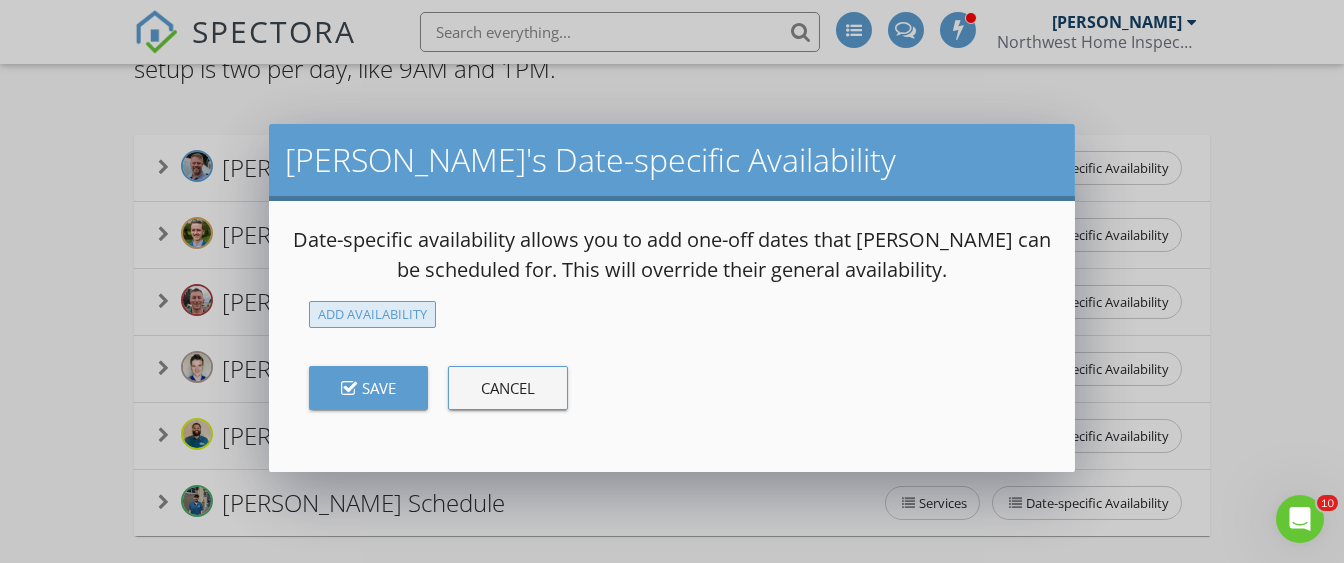 click on "Add Availability" at bounding box center [372, 314] 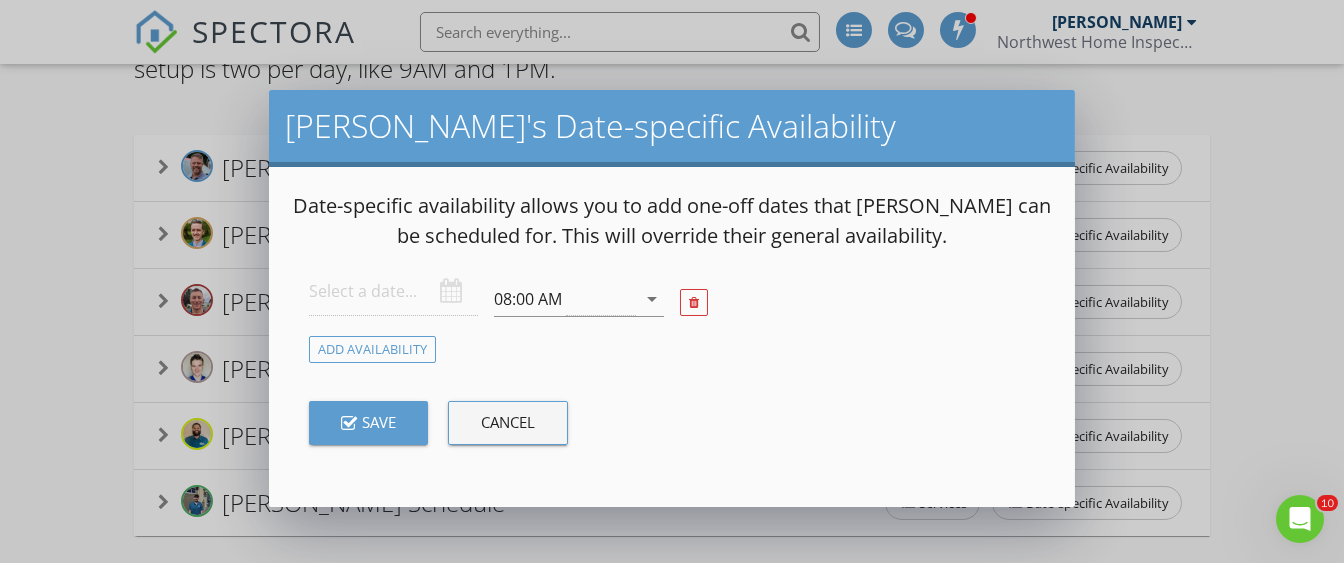 click at bounding box center (394, 291) 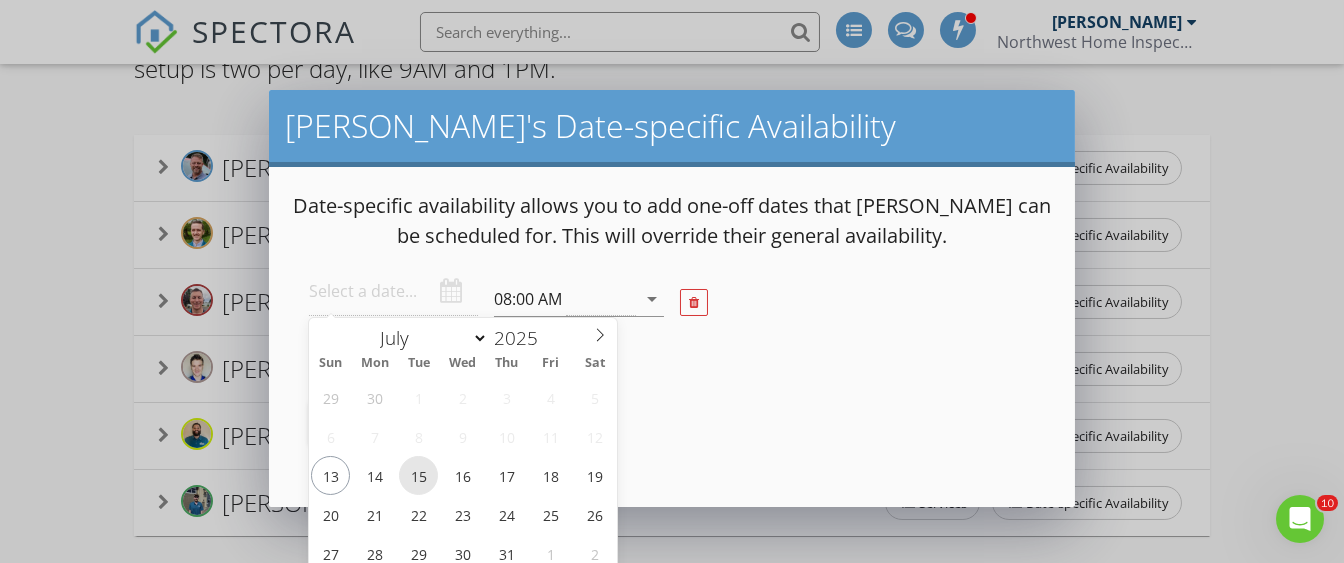 type on "2025-07-15" 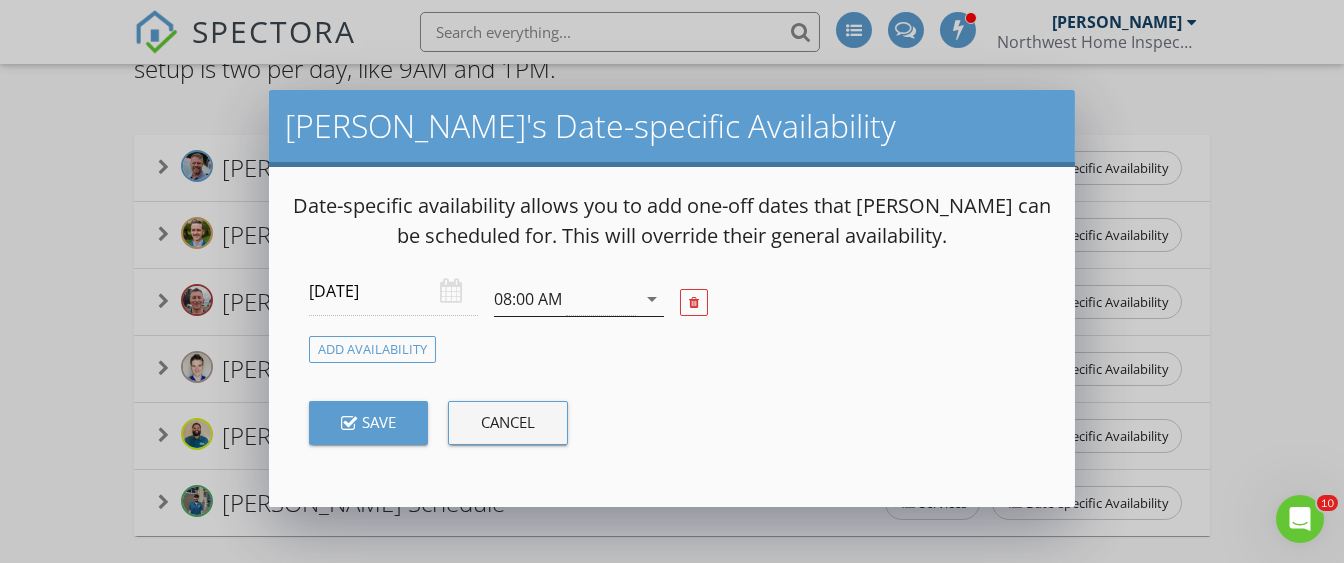 click on "arrow_drop_down" at bounding box center [652, 299] 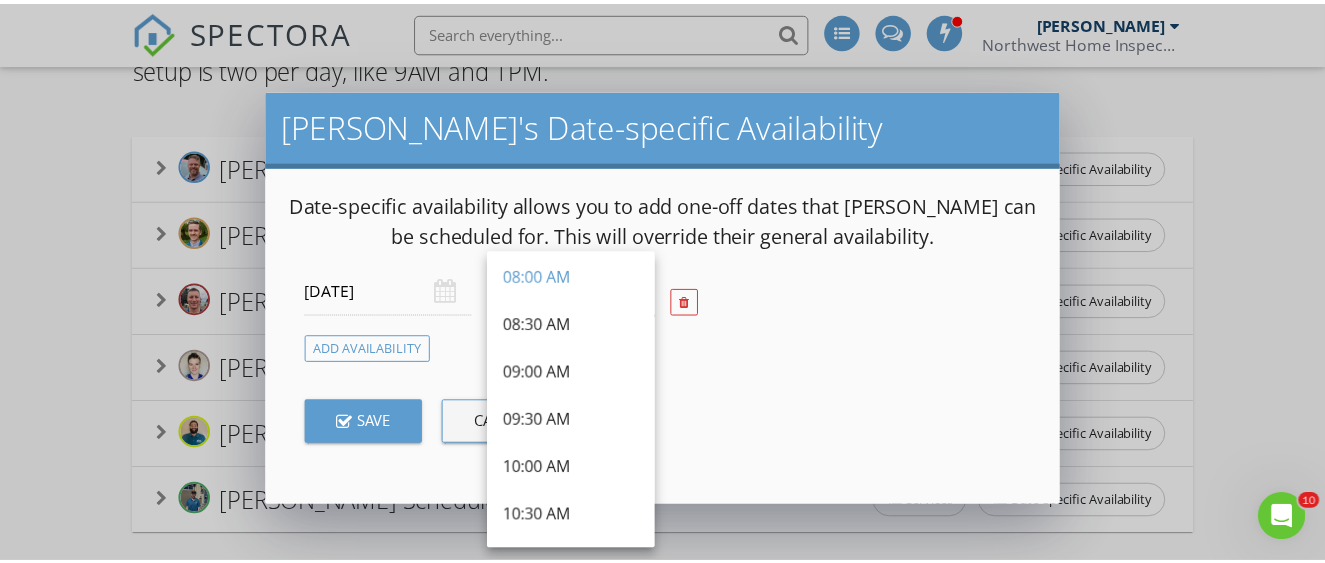 scroll, scrollTop: 182, scrollLeft: 0, axis: vertical 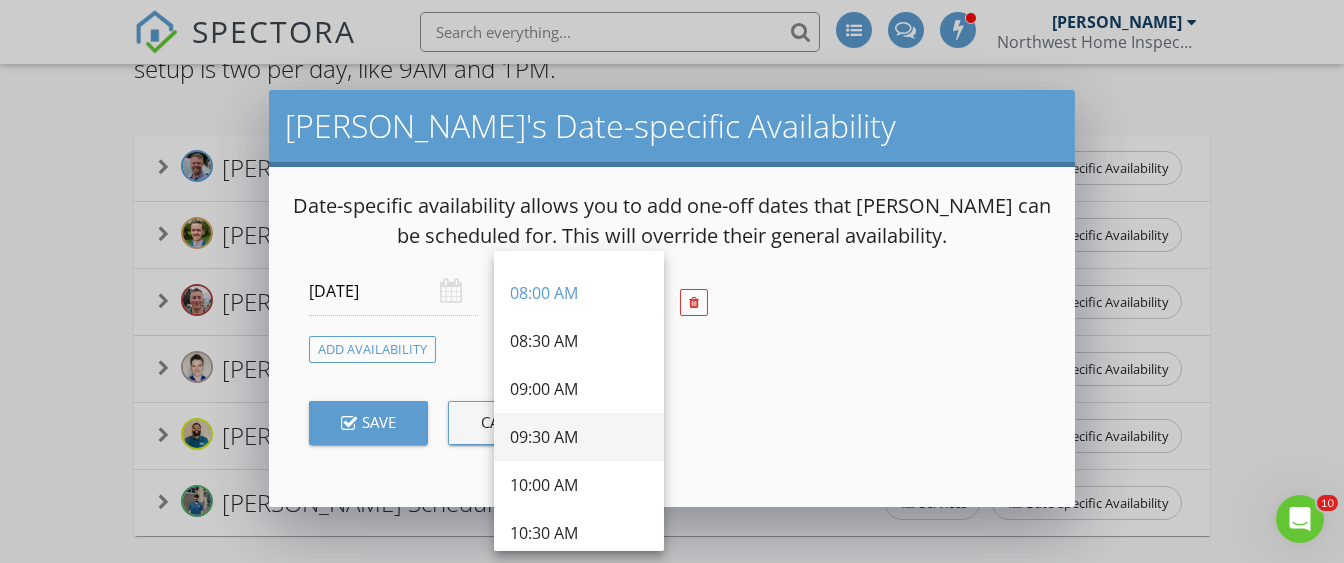 click on "09:30 AM" at bounding box center (579, 437) 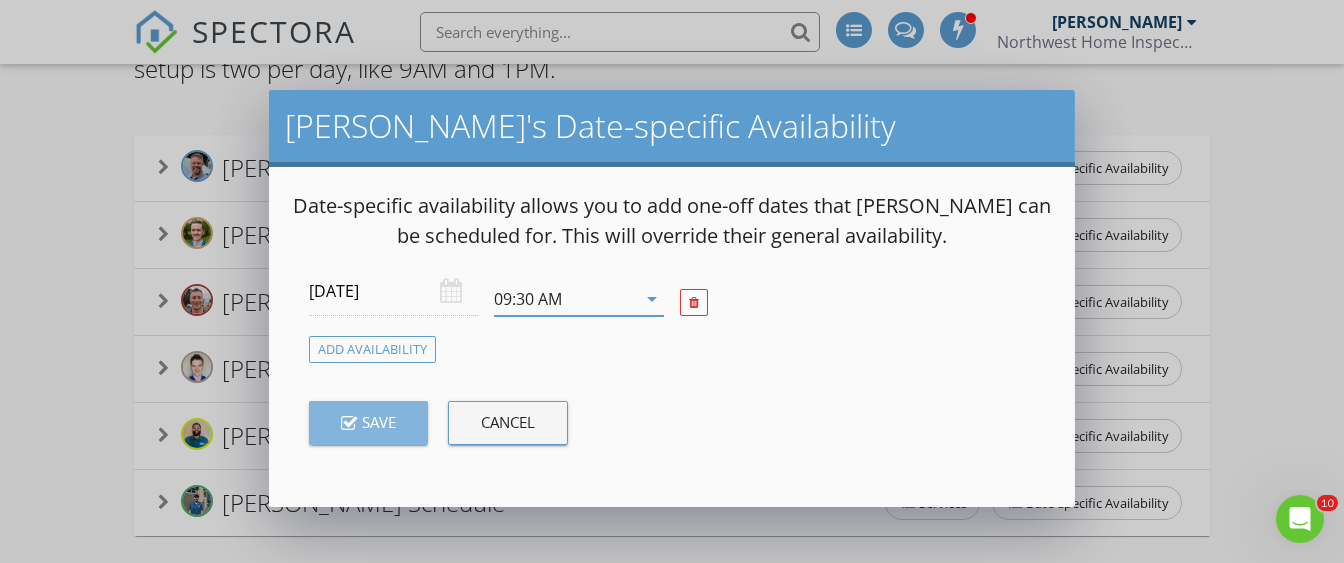 click on "Save" at bounding box center [368, 423] 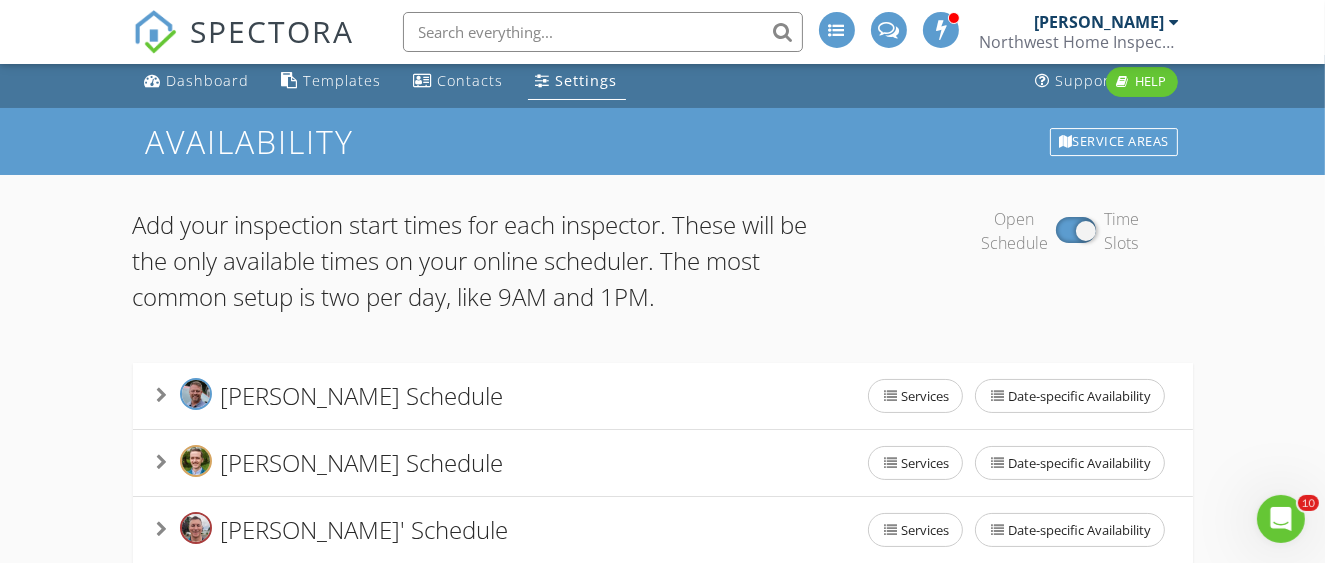 scroll, scrollTop: 0, scrollLeft: 0, axis: both 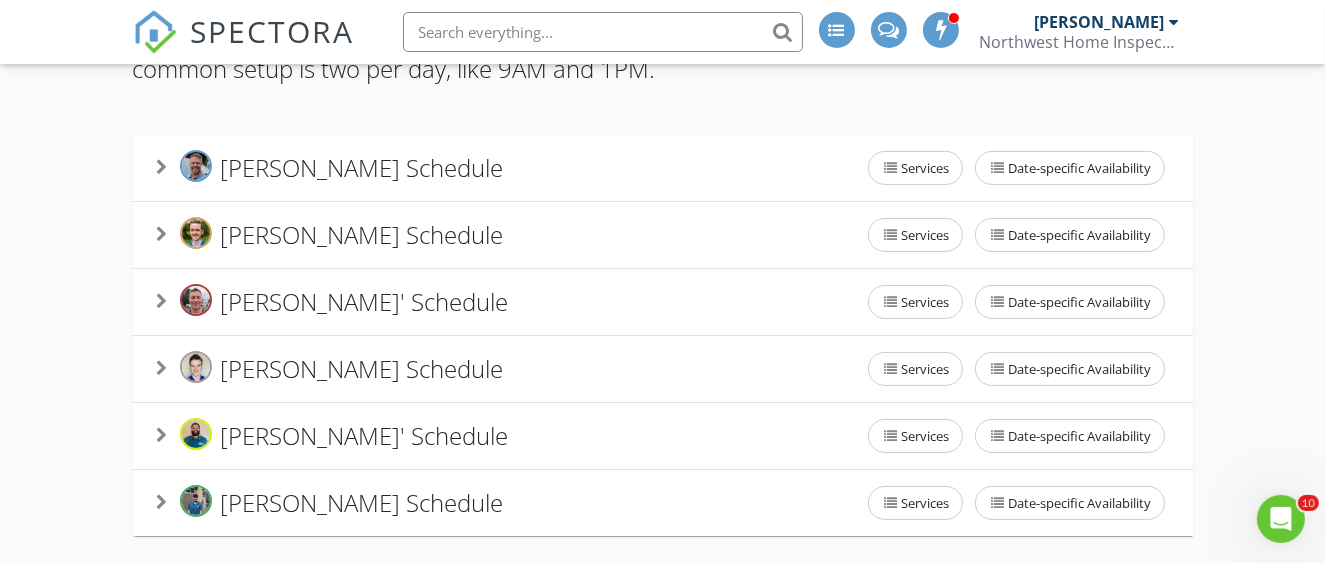 click on "Rory James' Schedule" at bounding box center (365, 435) 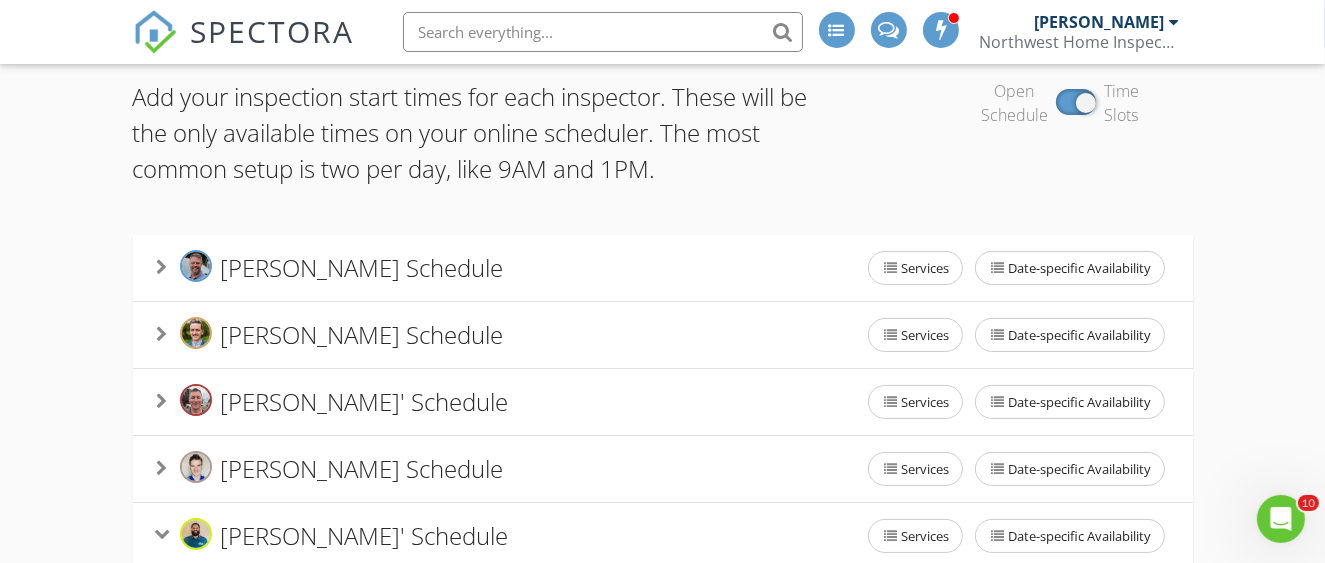 scroll, scrollTop: 0, scrollLeft: 0, axis: both 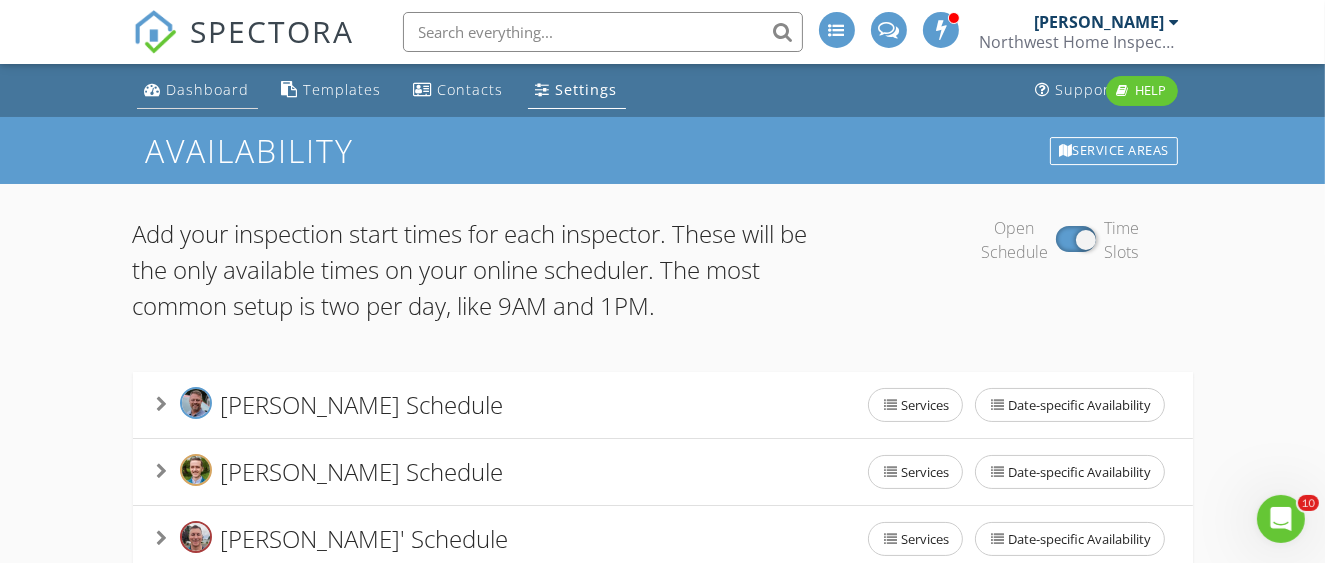 click on "Dashboard" at bounding box center (208, 89) 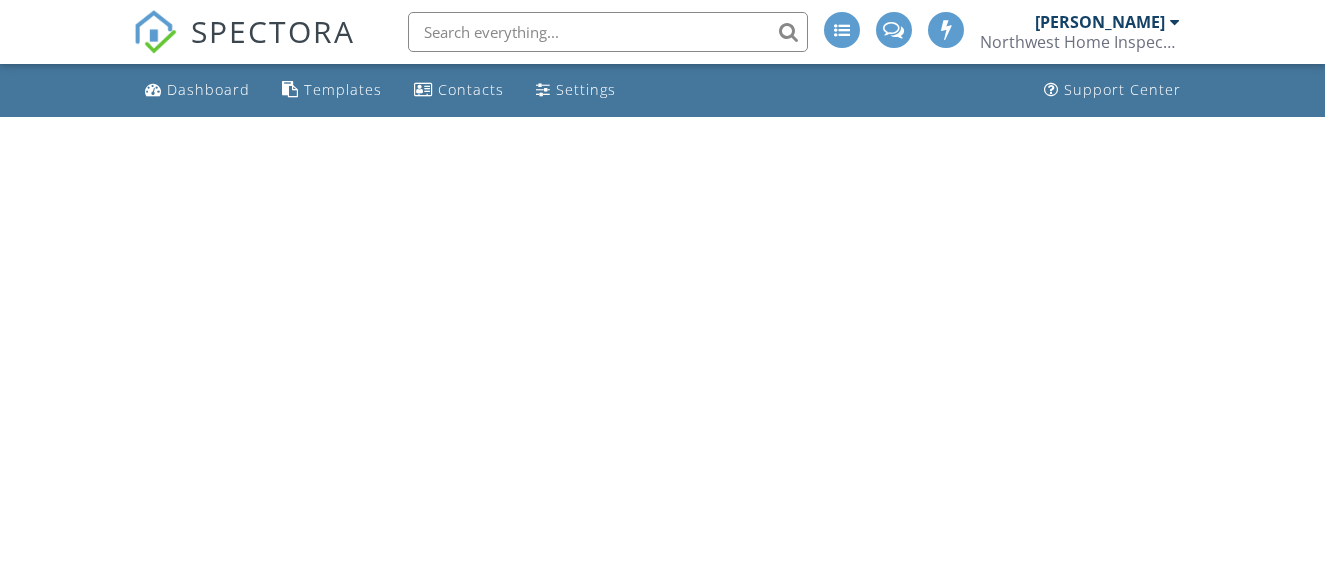 scroll, scrollTop: 0, scrollLeft: 0, axis: both 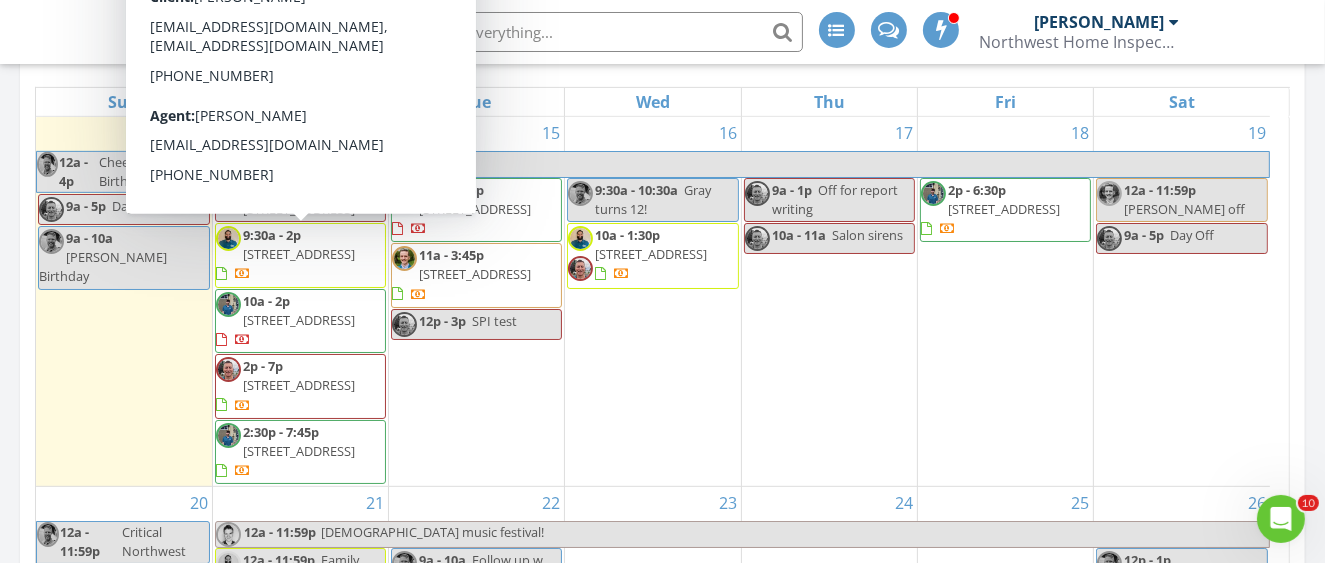 click on "9:30a - 2p" at bounding box center (272, 235) 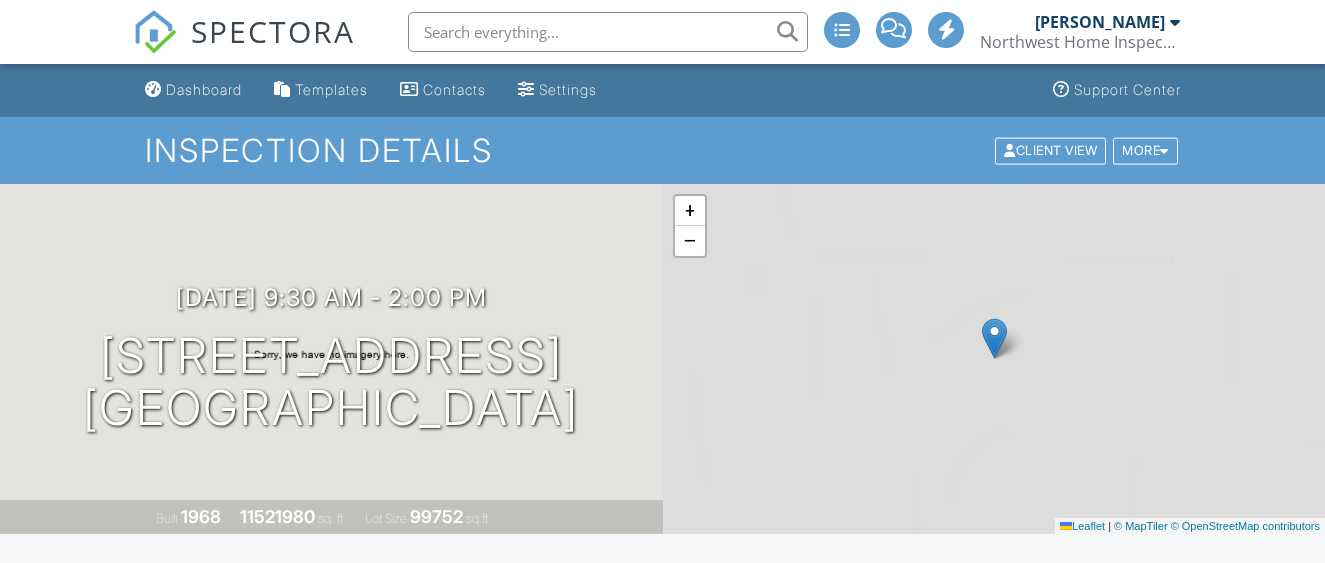 scroll, scrollTop: 0, scrollLeft: 0, axis: both 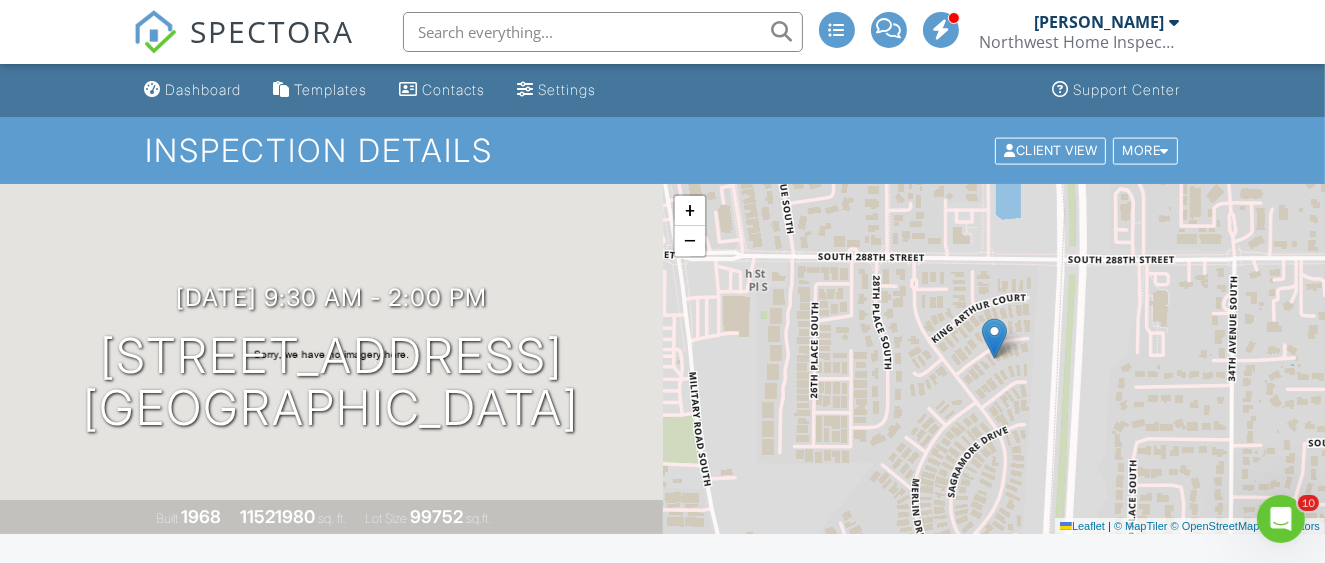 click on "SPECTORA
[PERSON_NAME]
Northwest Home Inspector
Role:
Inspector
Dashboard
New Inspection
Inspections
Calendar
Template Editor
Contacts
Conversations
Tasks
Reporting
Equipment
Settings
What's New
Sign Out
Dashboard
Templates
Contacts
Settings
Support Center
Inspection Details
Client View
More
Property Details
Reschedule
Reorder / Copy
Share
Cancel
[GEOGRAPHIC_DATA]
Print Order
Convert to V9
[DATE]  9:30 am
- 2:00 pm
[STREET_ADDRESS]
[GEOGRAPHIC_DATA]
Built
1968
11521980
sq. ft.
Lot Size
99752
sq.ft.
+ −  Leaflet   |   © MapTiler" at bounding box center (662, 1781) 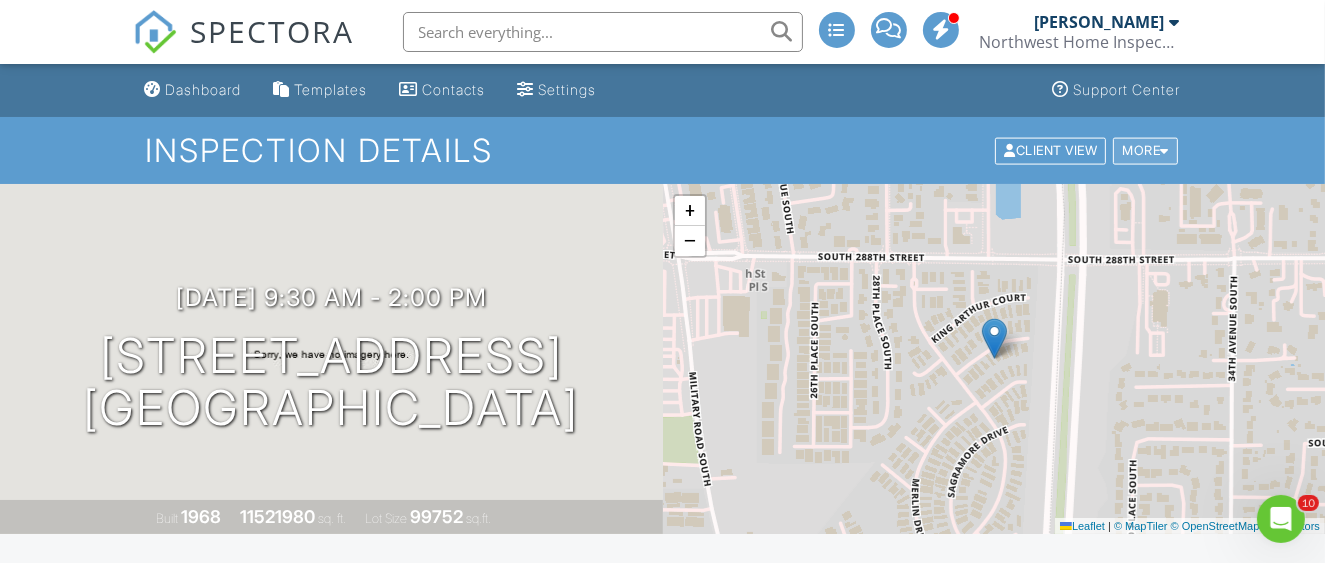 click on "More" at bounding box center [1145, 150] 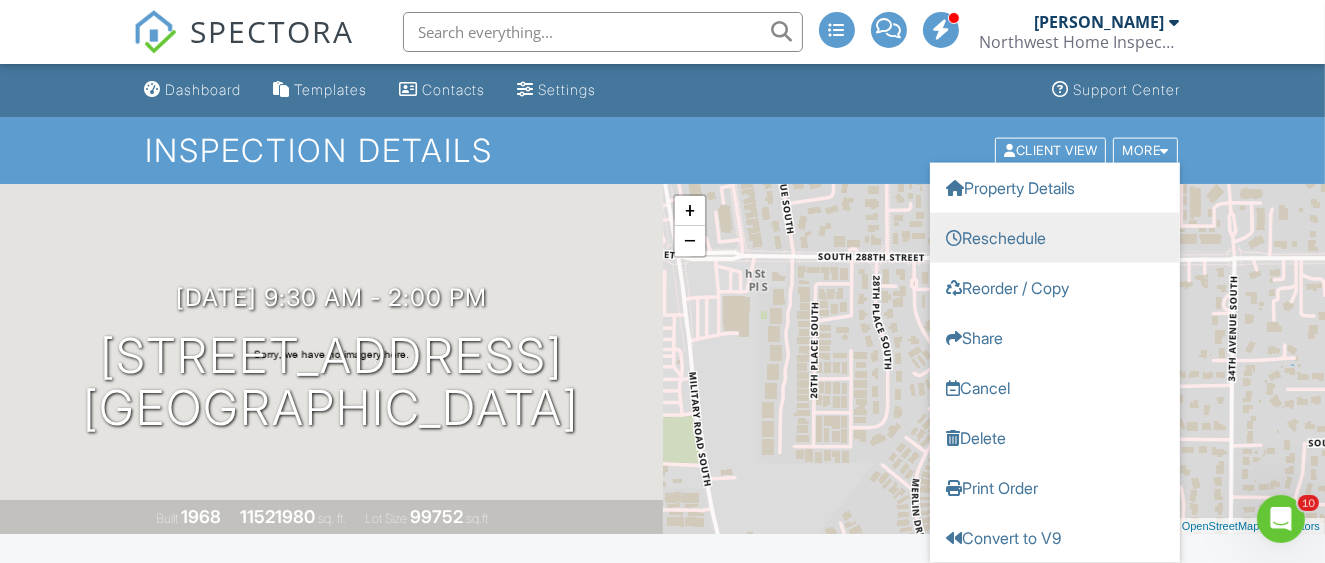 click on "Reschedule" at bounding box center (1055, 237) 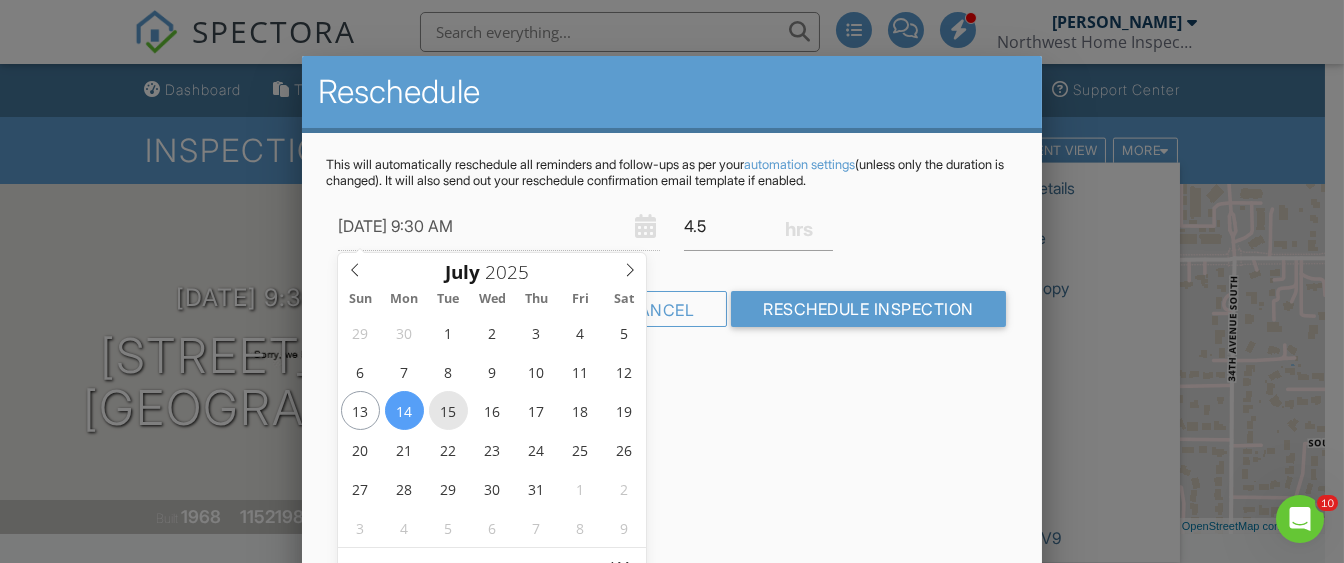 type on "[DATE] 9:30 AM" 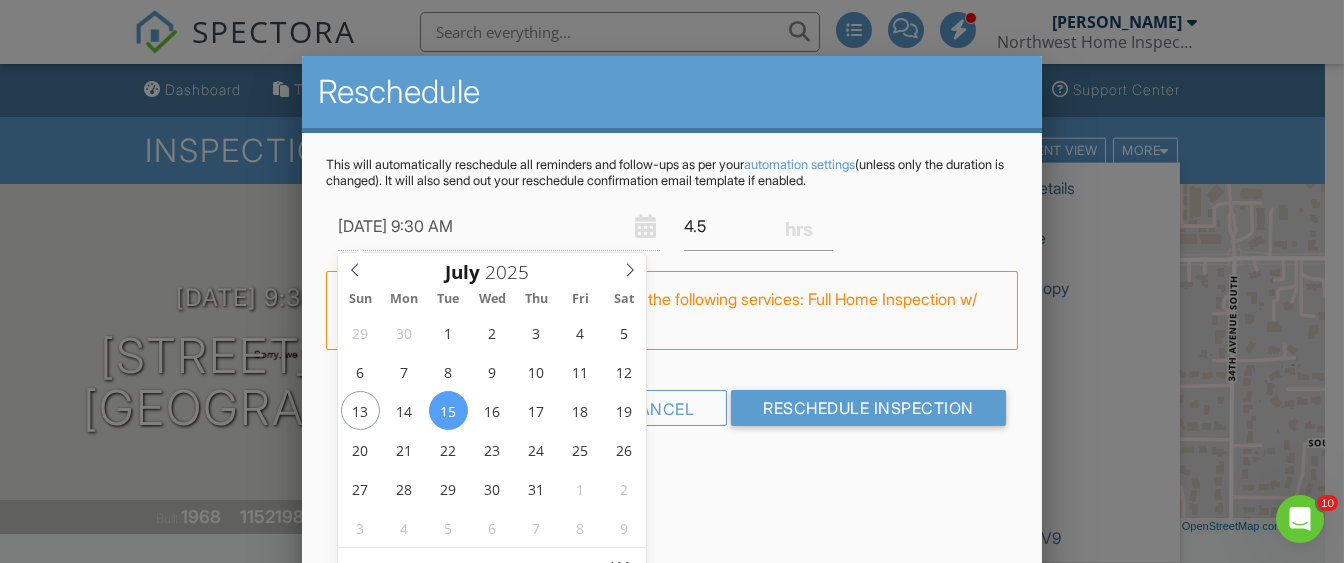 click on "Reschedule
This will automatically reschedule all reminders and follow-ups as per your  automation settings  (unless only the duration is changed). It will also send out your reschedule confirmation email template if enabled.
07/15/2025 9:30 AM
4.5
Warning: this date/time is in the past.
FYI: Rory James is unable to perform the following services: Full Home Inspection w/ InfraRed Scan. ( Set up availability here. )
Cancel
Reschedule Inspection" at bounding box center (671, 406) 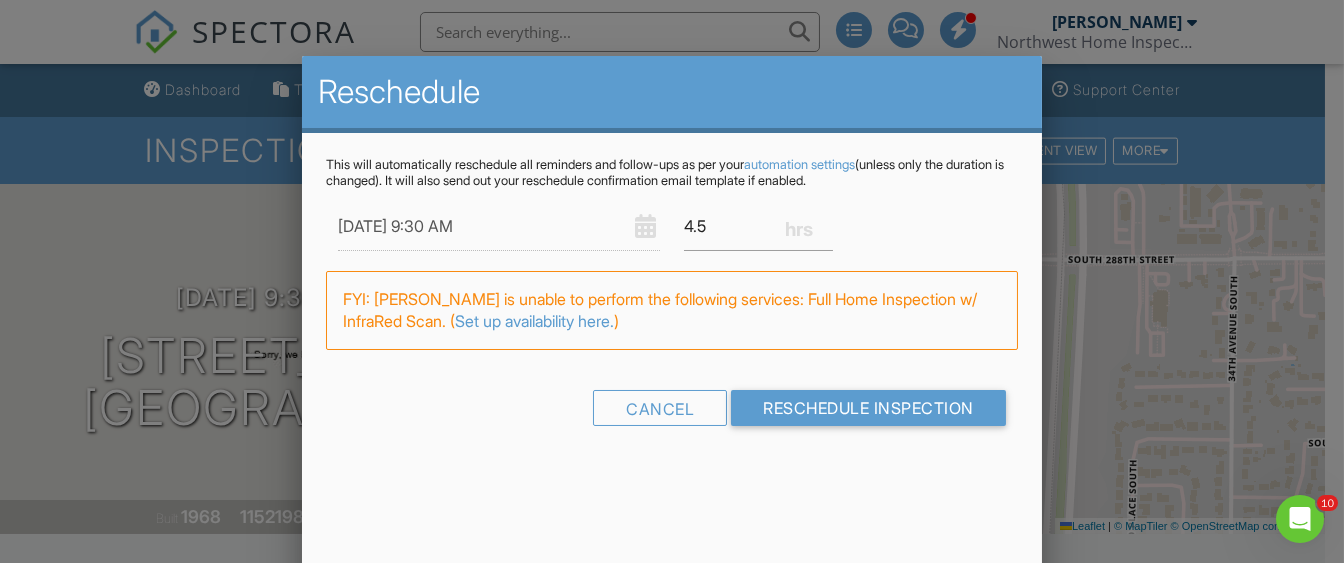 click on "Set up availability here." at bounding box center (534, 321) 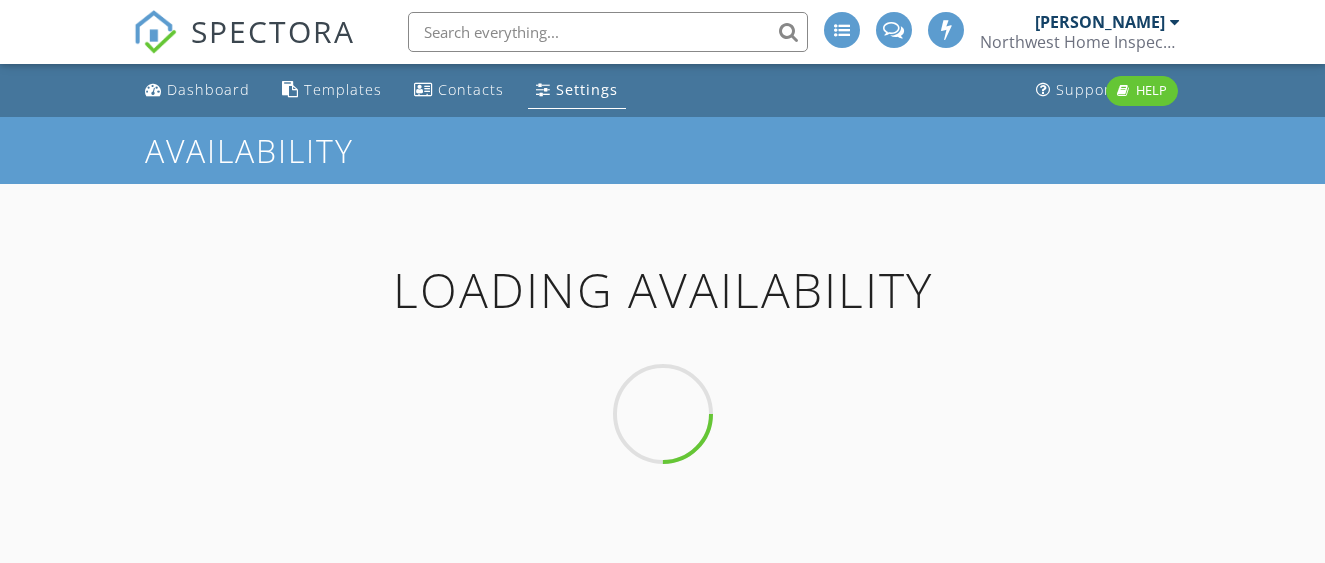 scroll, scrollTop: 0, scrollLeft: 0, axis: both 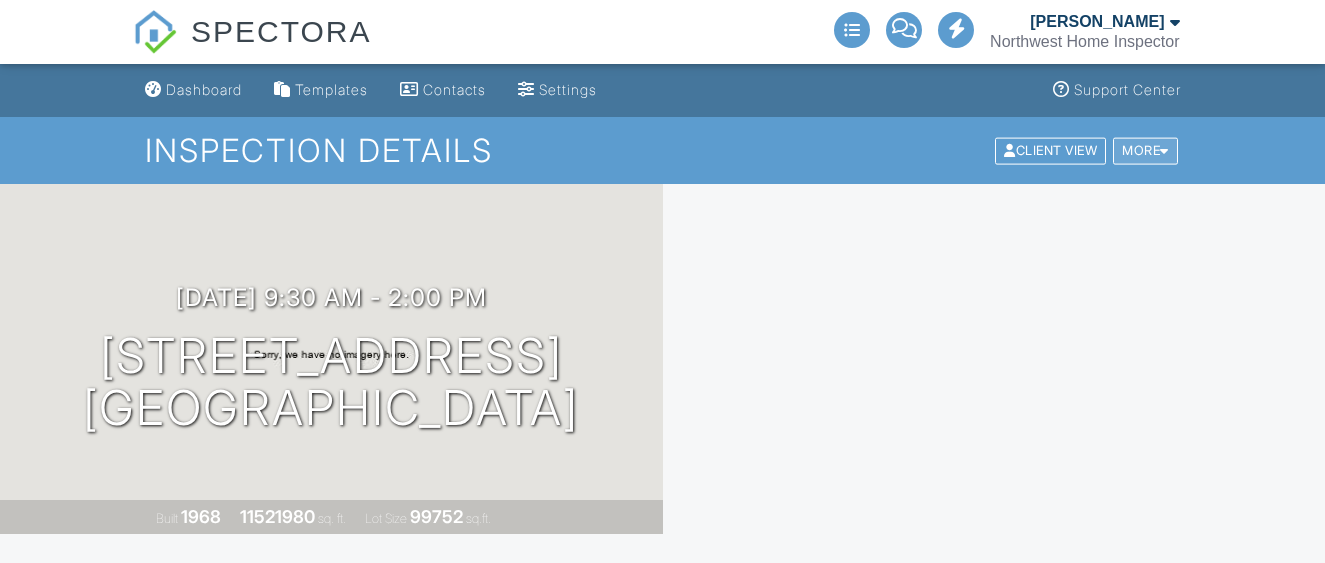 click at bounding box center (1164, 150) 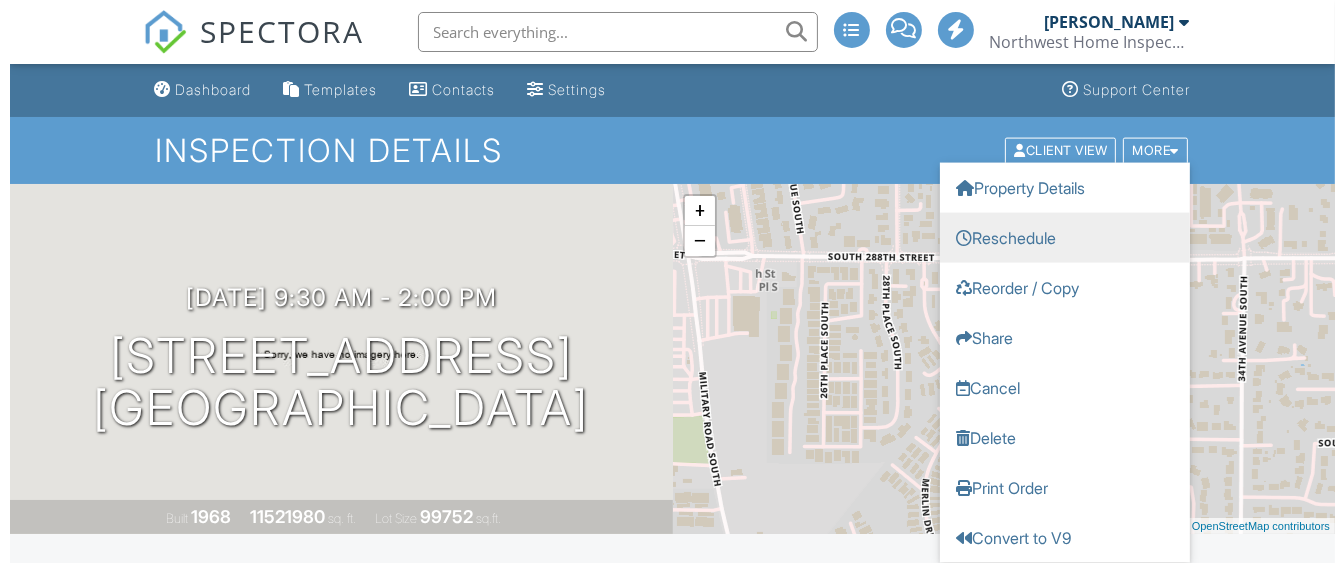 scroll, scrollTop: 0, scrollLeft: 0, axis: both 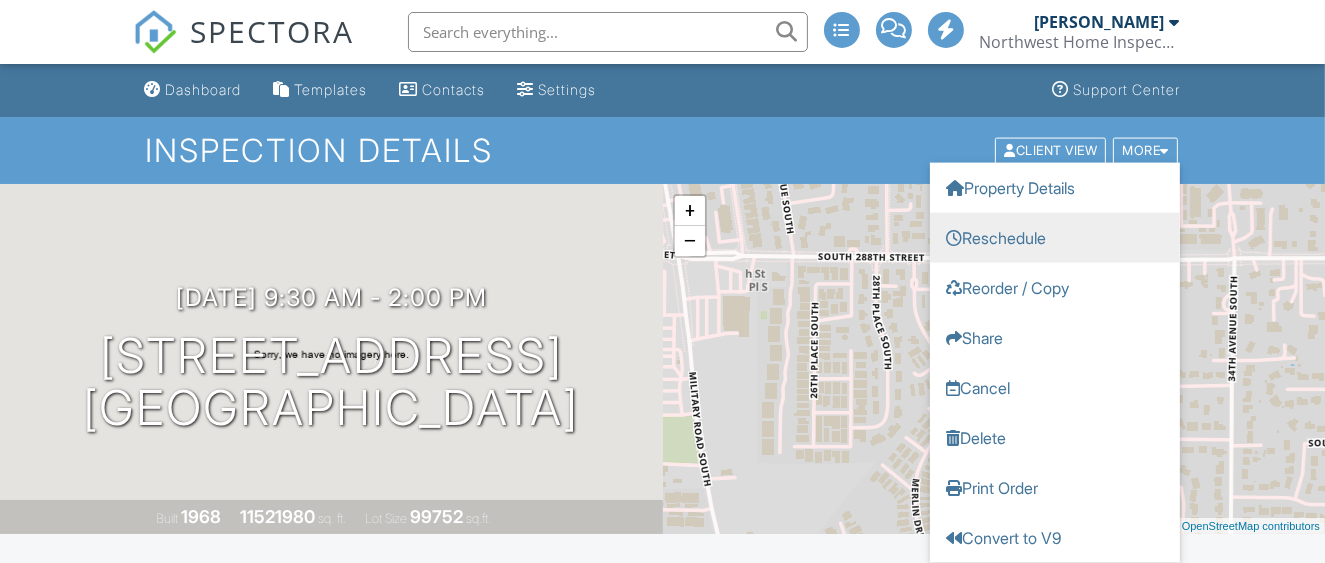 click on "Reschedule" at bounding box center [1055, 237] 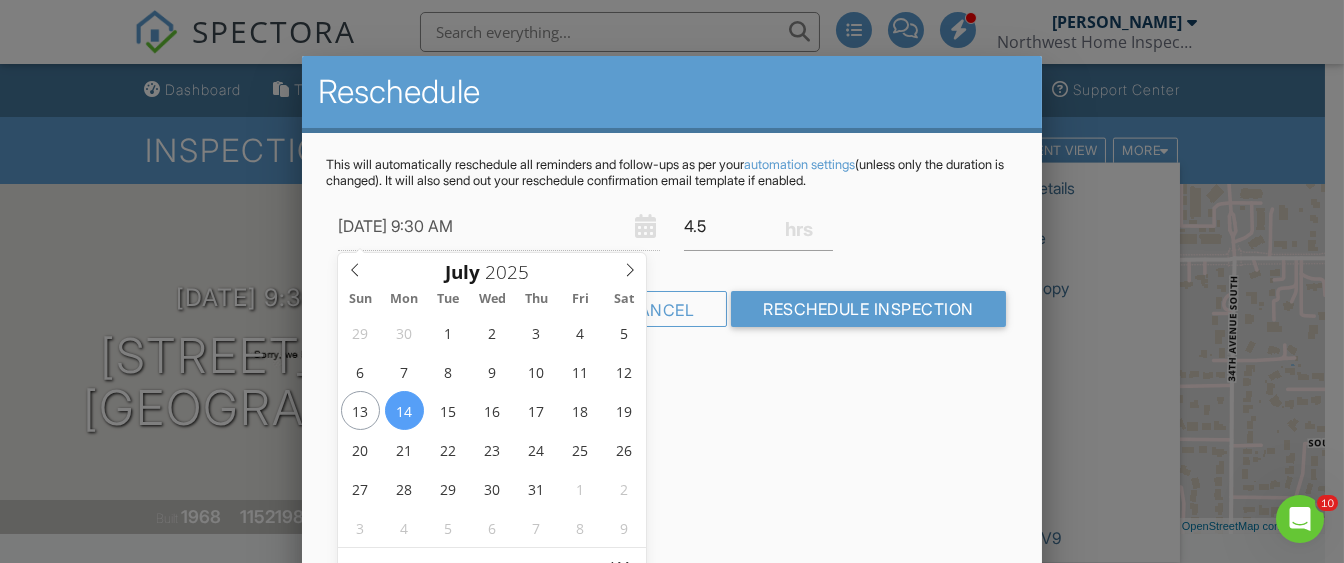scroll, scrollTop: 0, scrollLeft: 0, axis: both 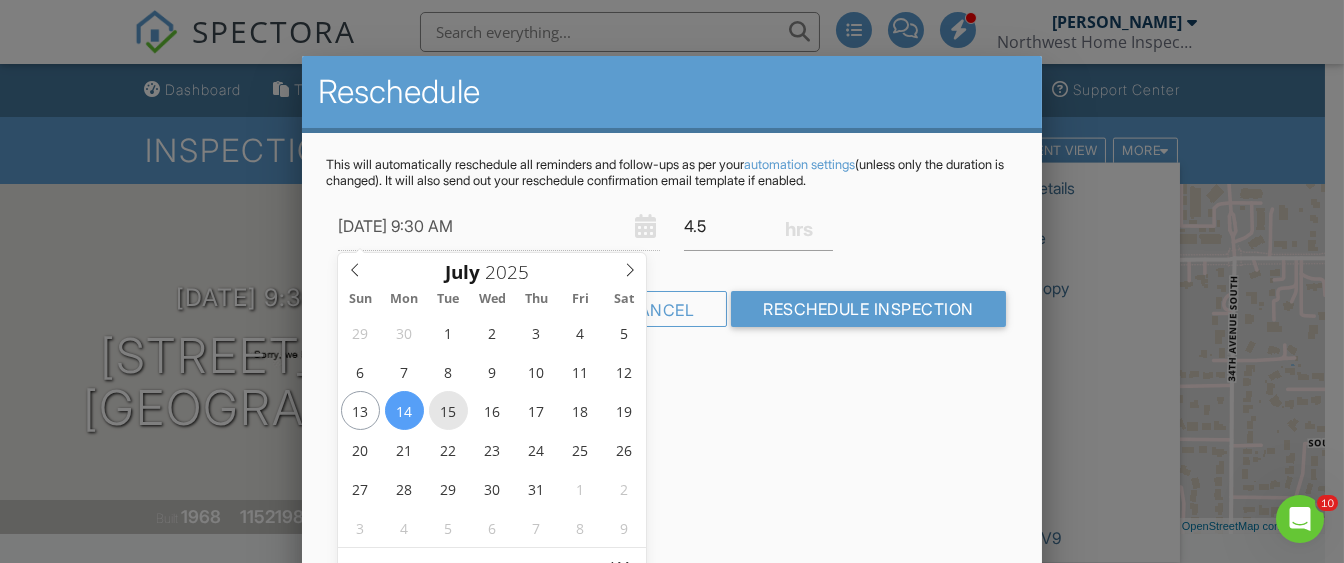 type on "07/15/2025 9:30 AM" 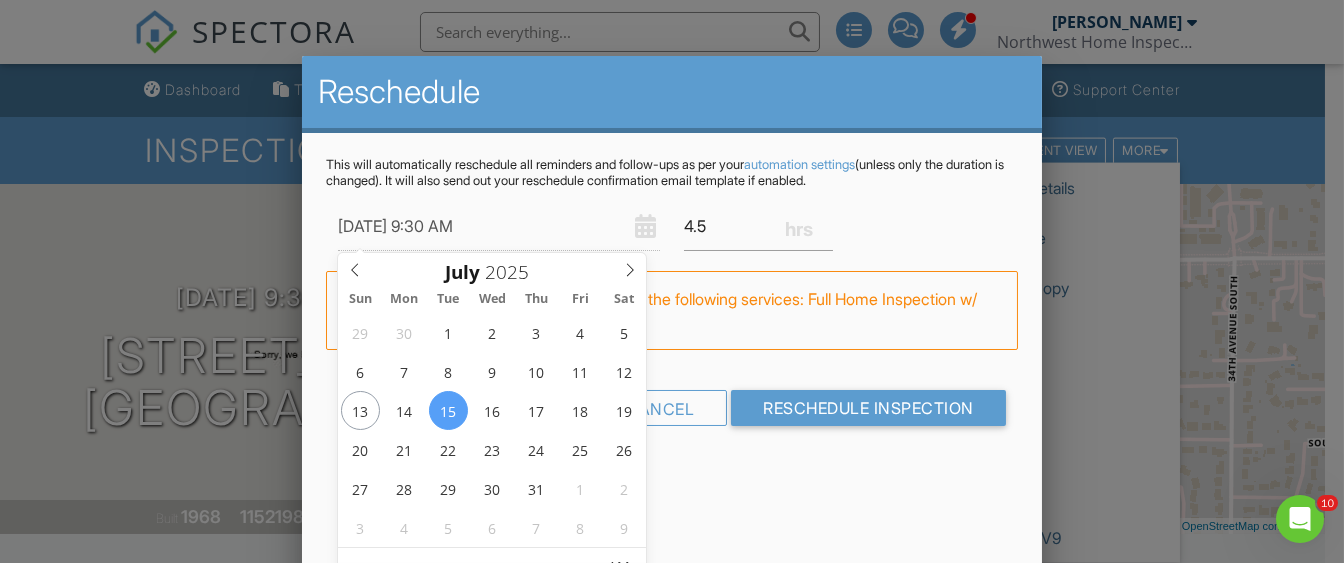 click on "This will automatically reschedule all reminders and follow-ups as per your  automation settings  (unless only the duration is changed). It will also send out your reschedule confirmation email template if enabled.
07/15/2025 9:30 AM
4.5
Warning: this date/time is in the past.
FYI: Rory James is unable to perform the following services: Full Home Inspection w/ InfraRed Scan. ( Set up availability here. )
Cancel
Reschedule Inspection" at bounding box center (671, 309) 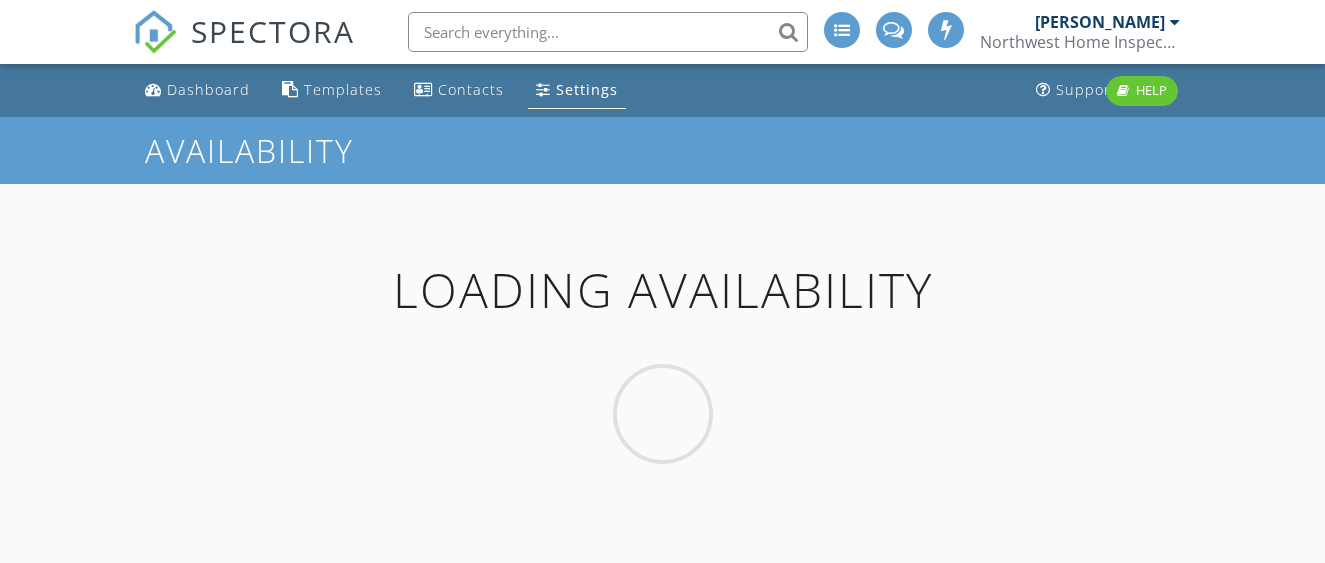 scroll, scrollTop: 0, scrollLeft: 0, axis: both 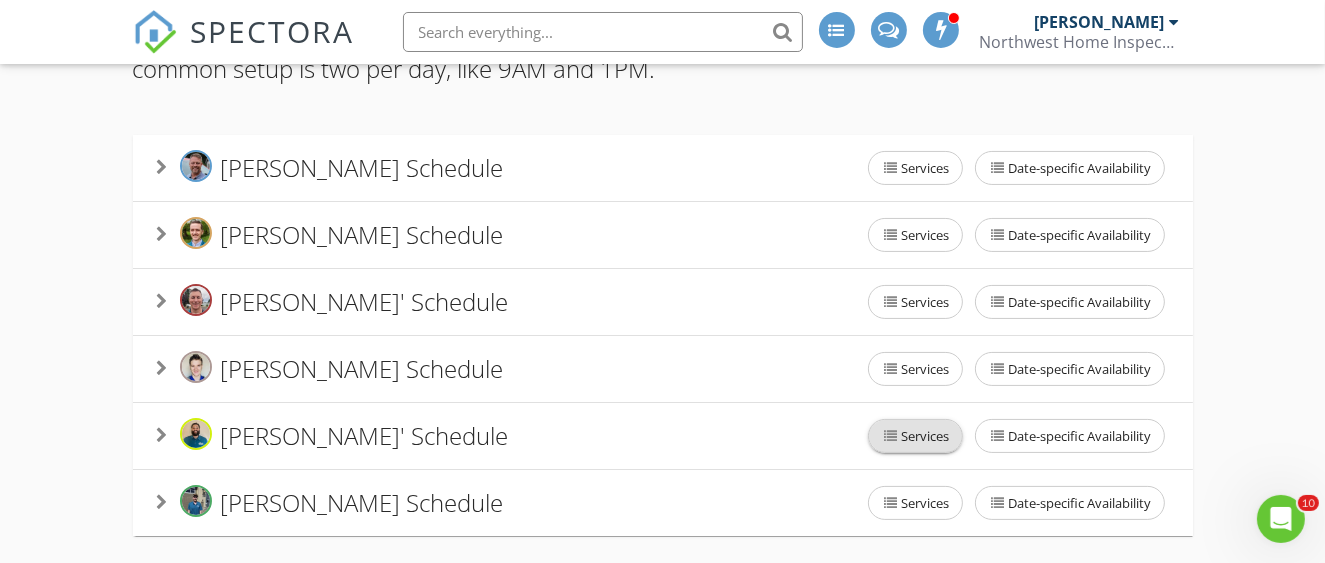 click on "Services" at bounding box center (915, 436) 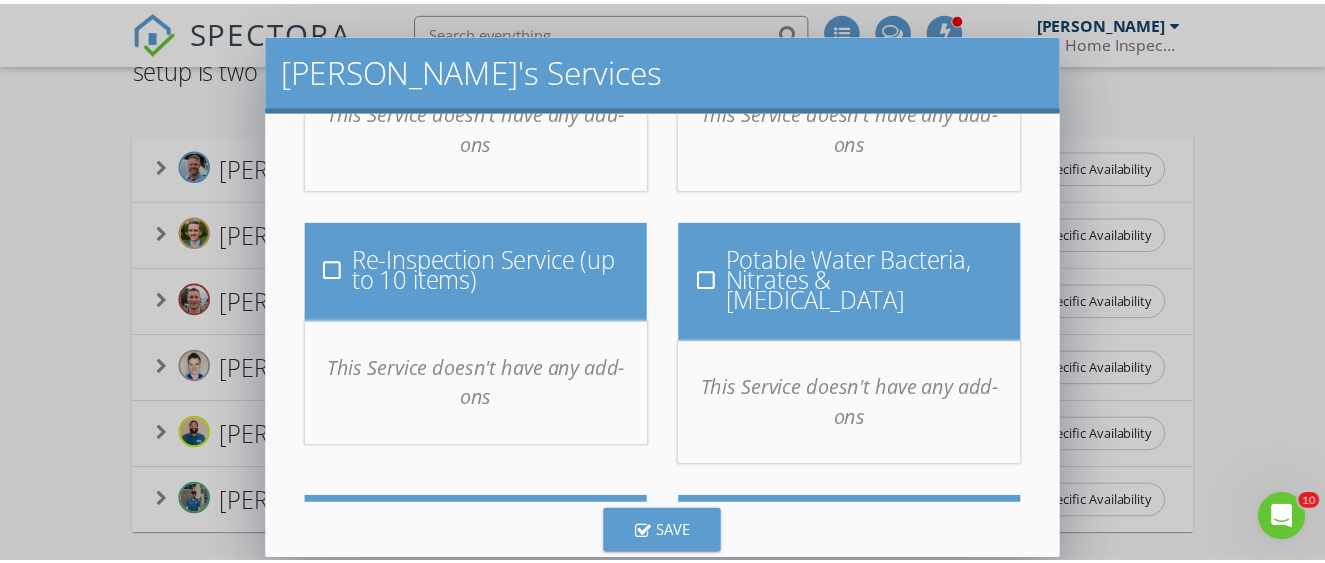 scroll, scrollTop: 4110, scrollLeft: 0, axis: vertical 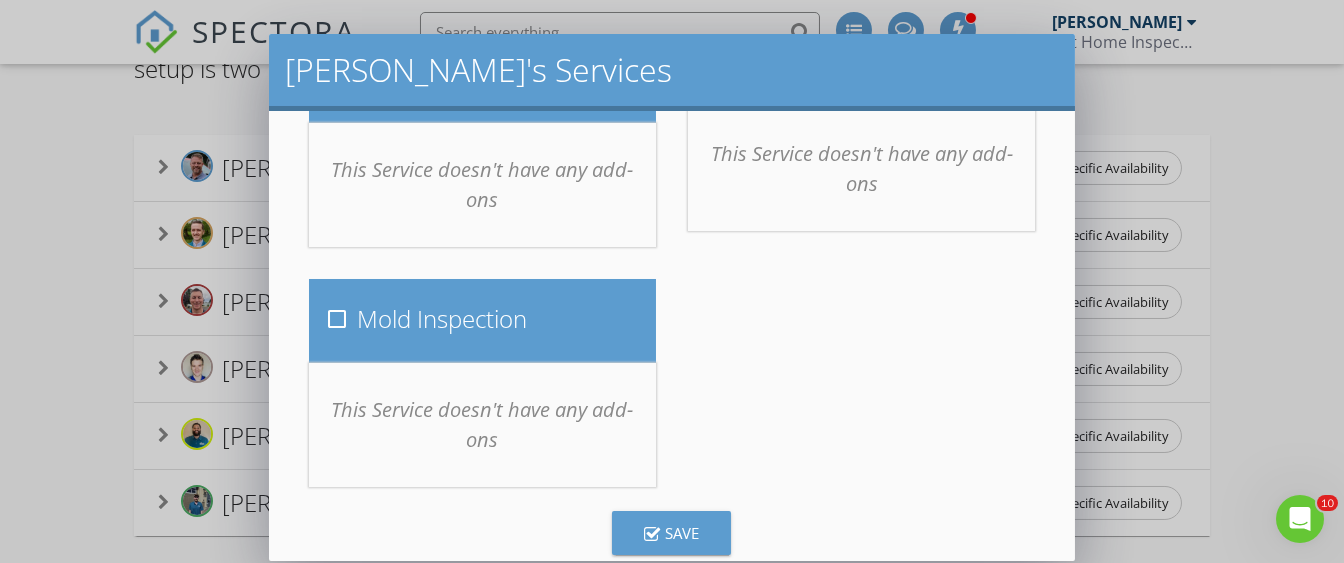 click on "[PERSON_NAME]'s Services
Select the Services and Add-Ons that [PERSON_NAME] is able to be
scheduled for.
check_box_outline_blank Full Home Inspection w/ InfraRed Scan   check_box_outline_blank Sewer Scope check_box_outline_blank ADU Inspection check_box_outline_blank Radon Testing check_box_outline_blank Detached Shop Inspection check_box_outline_blank Termite Inspection check_box Indoor Air Quality/ Mold Testing check_box_outline_blank Basic Home Inspection (Without InfraRed Scan)   check_box_outline_blank Sewer Scope check_box_outline_blank ADU Inspection check_box_outline_blank Radon Testing check_box_outline_blank Termite Inspection check_box_outline_blank Detached Shop Inspection check_box Indoor Air Quality/ Mold Testing check_box_outline_blank Full Home Inspection w/ InfraRed Scan & Sewer Scope Combo Package   check_box_outline_blank ADU Inspection check_box_outline_blank Radon Testing check_box_outline_blank Termite Inspection check_box_outline_blank Detached Shop Inspection check_box" at bounding box center (672, 297) 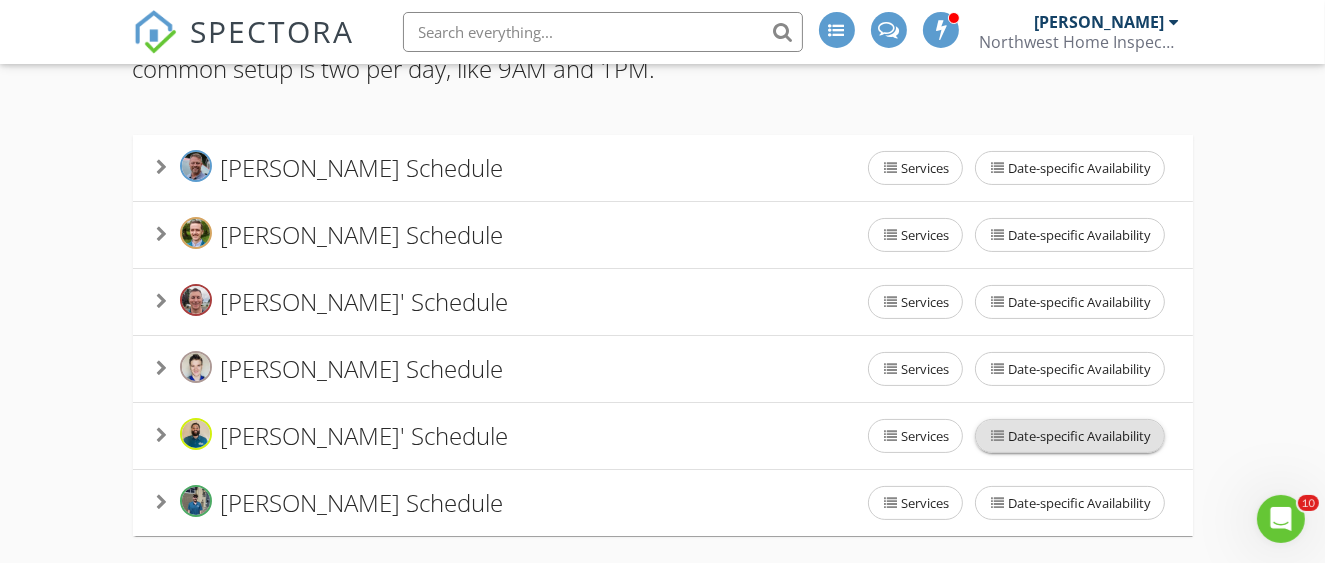 click on "Date-specific Availability" at bounding box center (1070, 436) 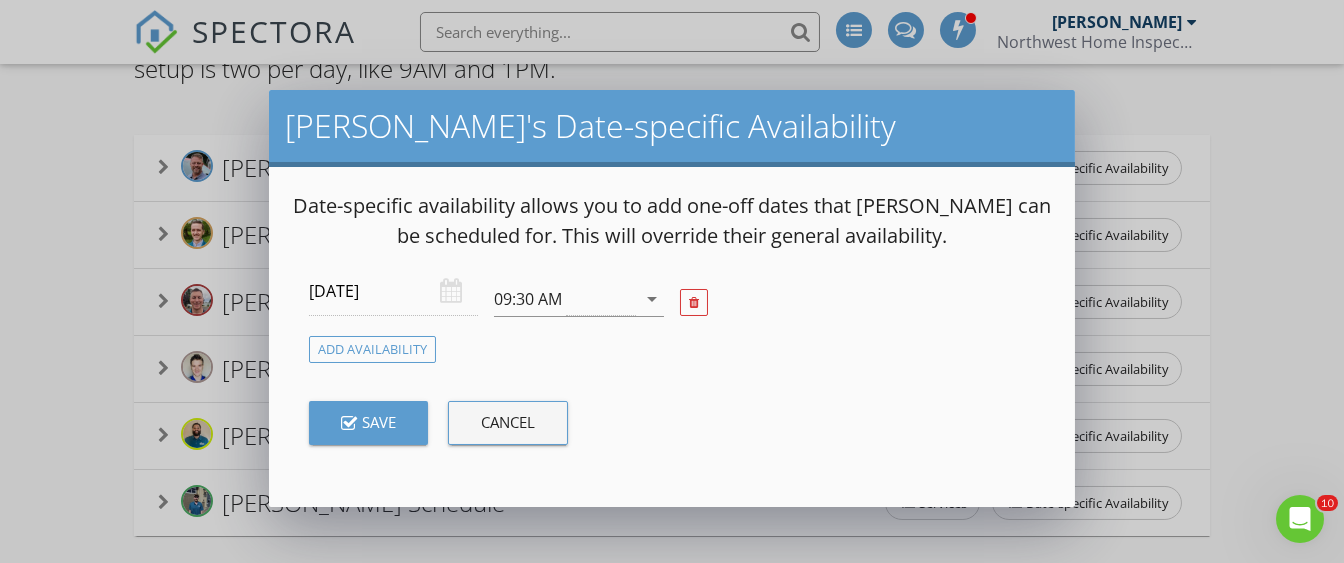 click on "[DATE]" at bounding box center (394, 291) 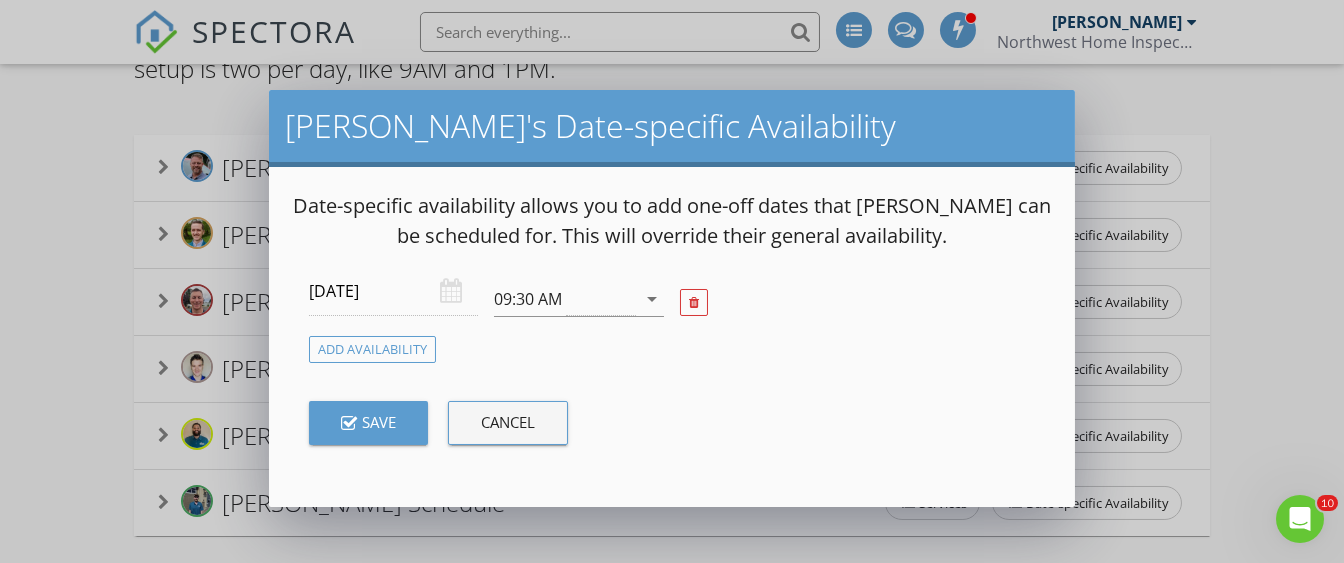 click on "Save" at bounding box center [368, 422] 